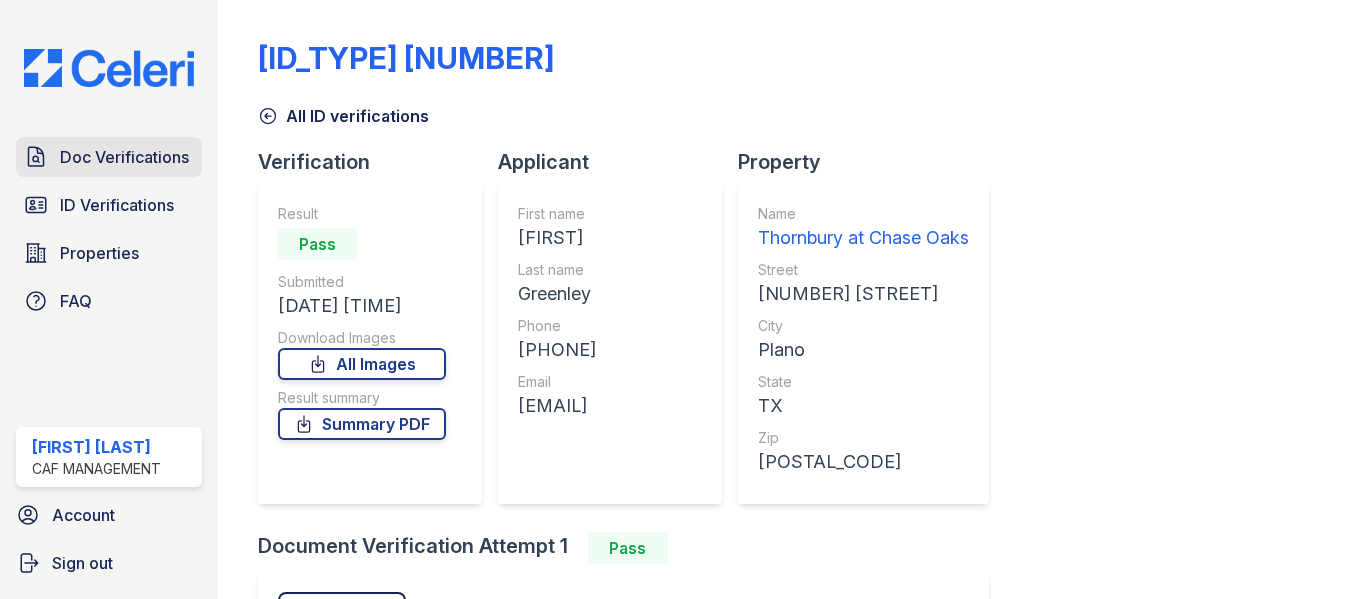 scroll, scrollTop: 0, scrollLeft: 0, axis: both 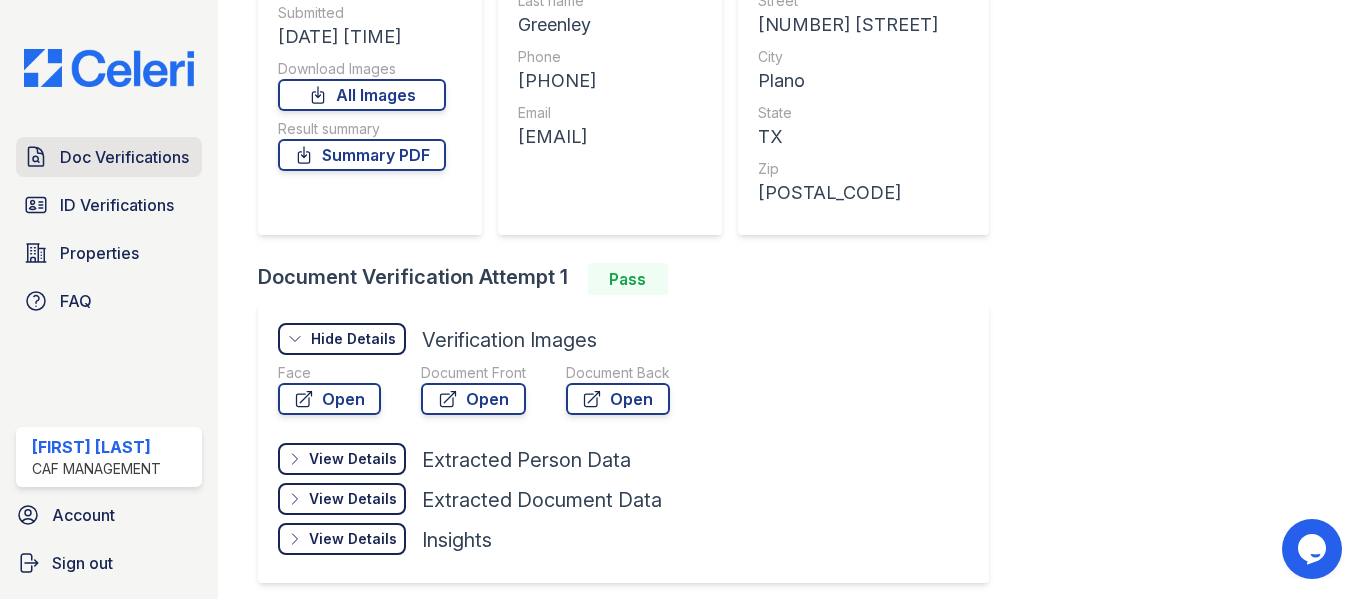 click on "Doc Verifications" at bounding box center [109, 157] 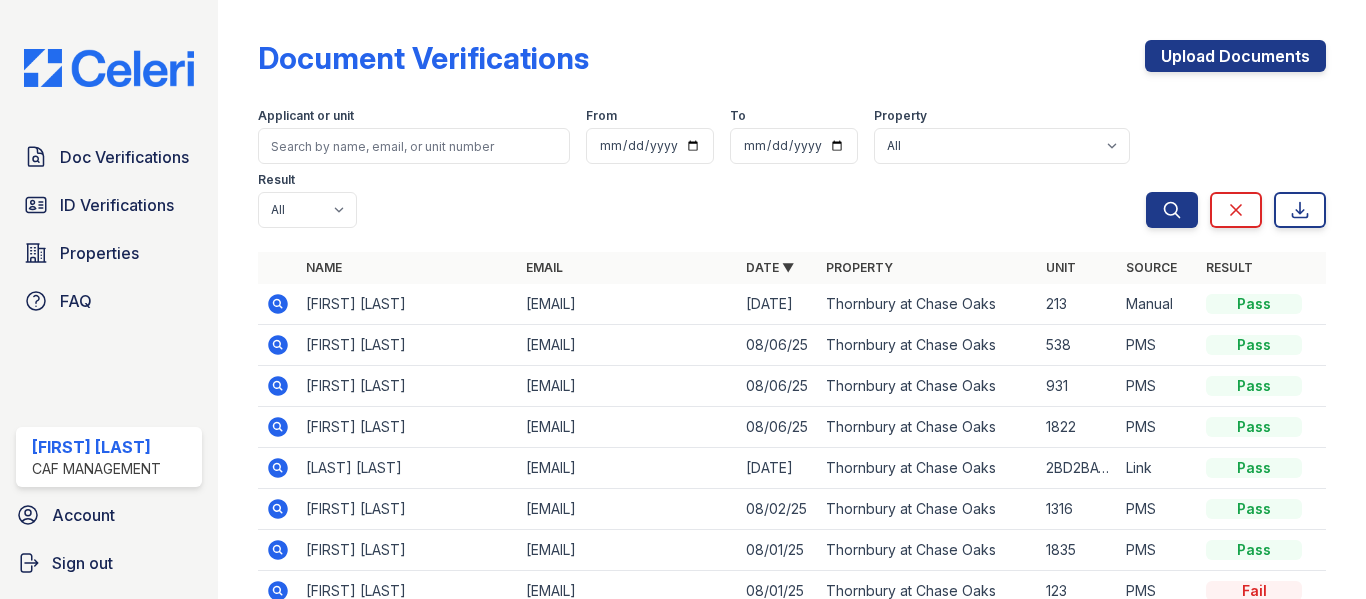 click 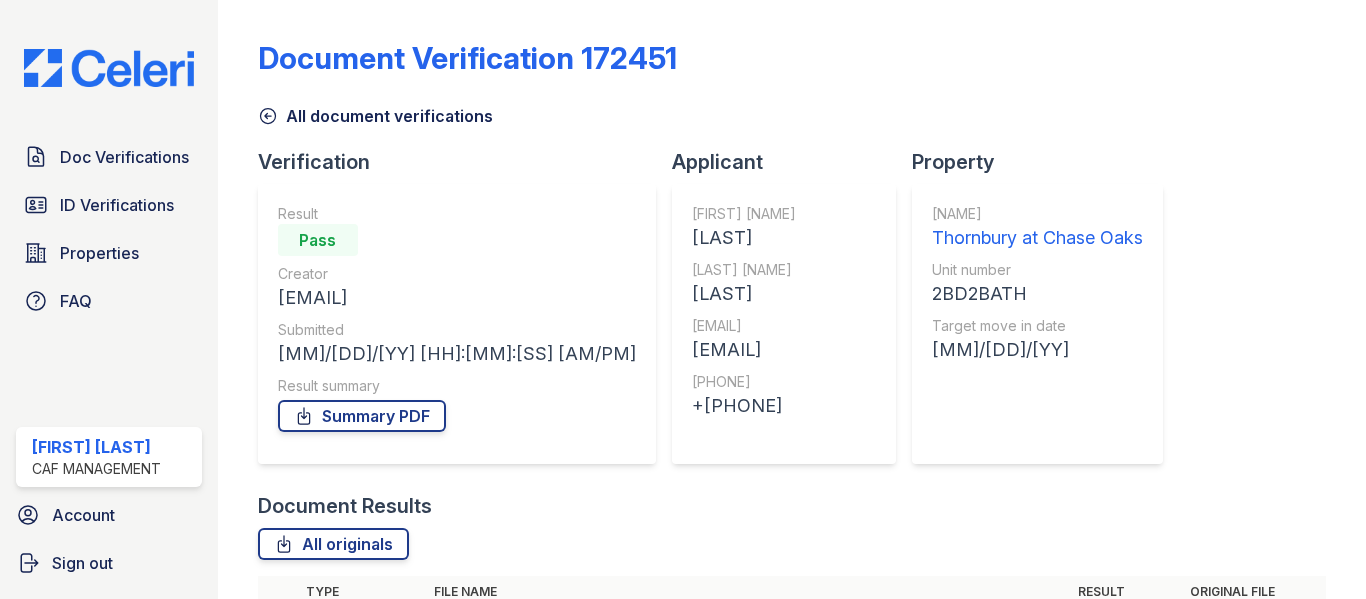 scroll, scrollTop: 0, scrollLeft: 0, axis: both 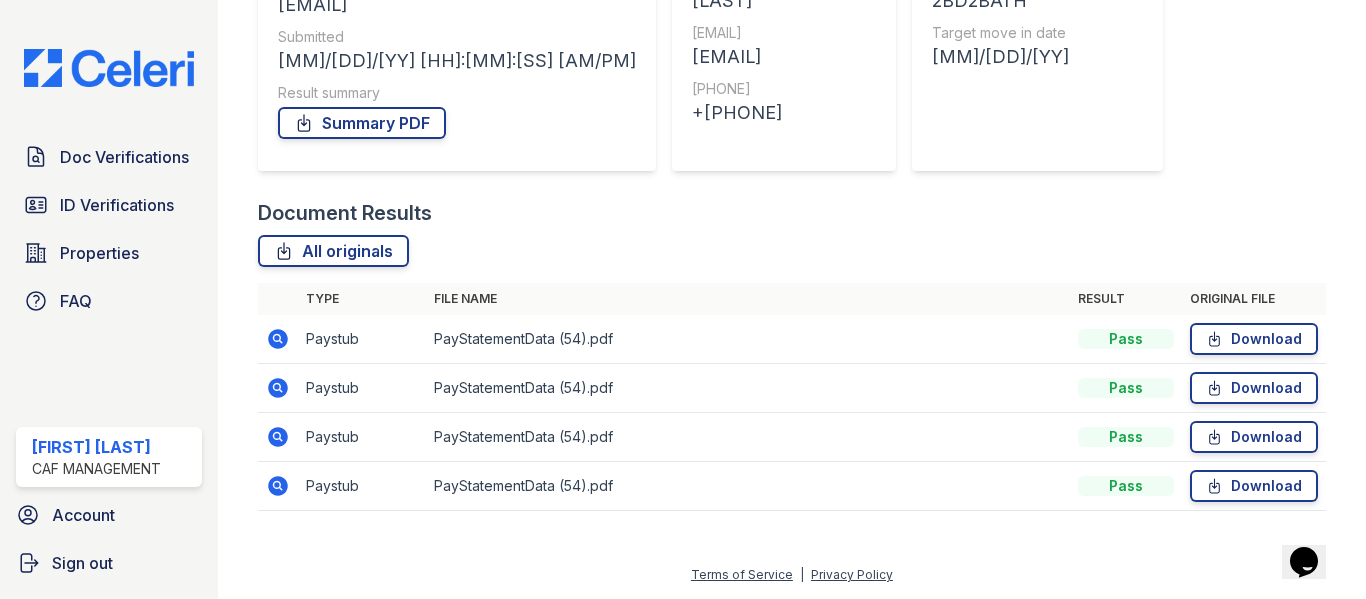 click 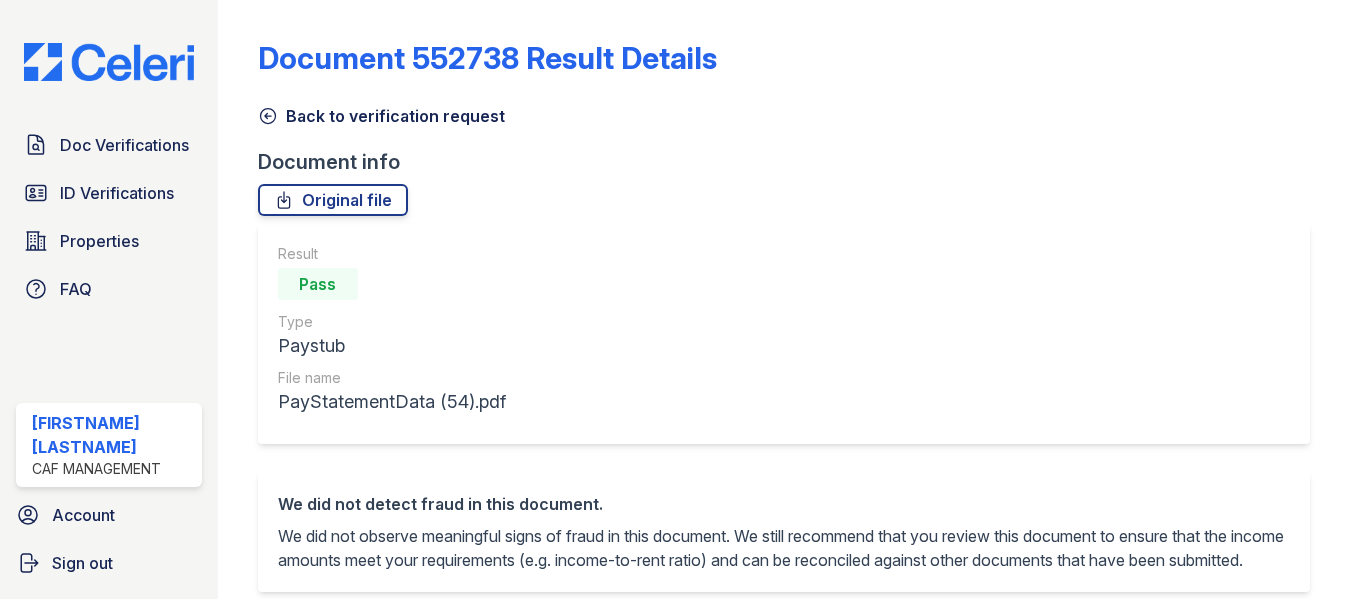 scroll, scrollTop: 0, scrollLeft: 0, axis: both 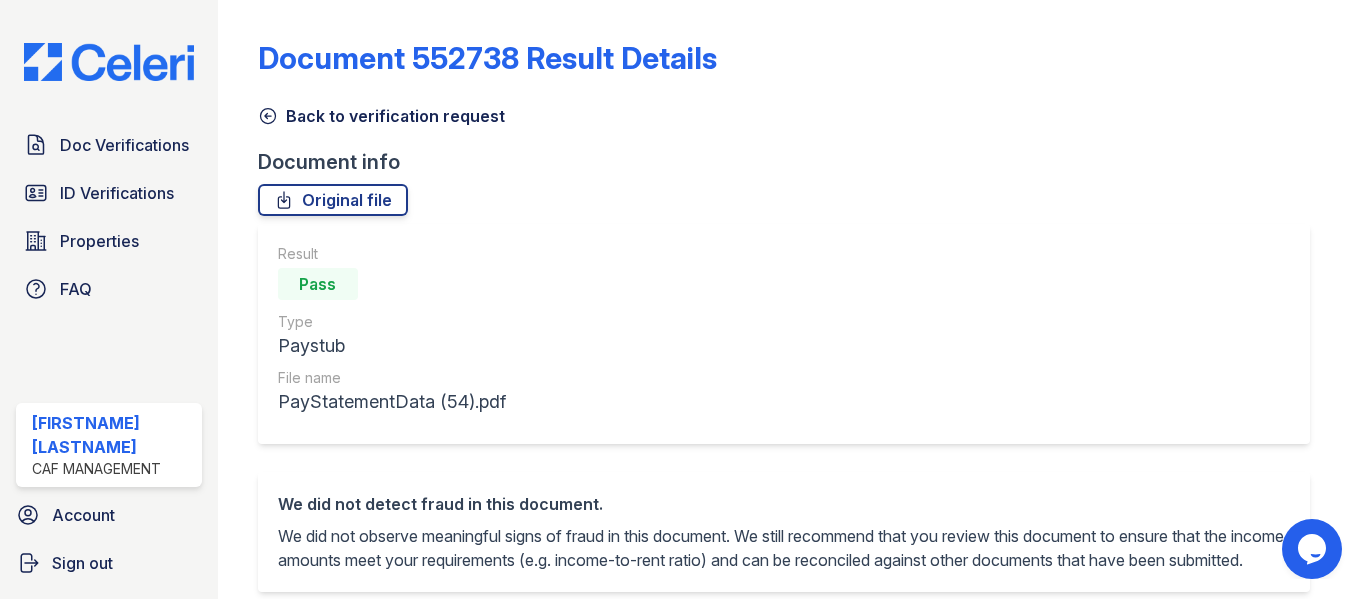 click 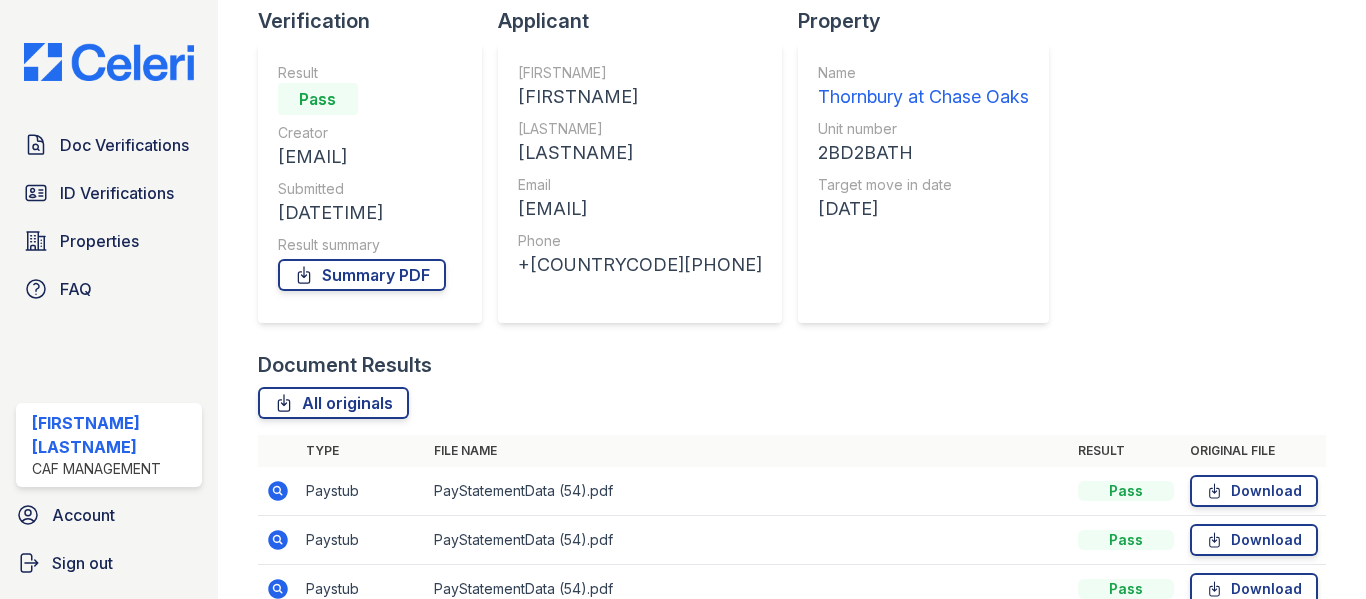 scroll, scrollTop: 293, scrollLeft: 0, axis: vertical 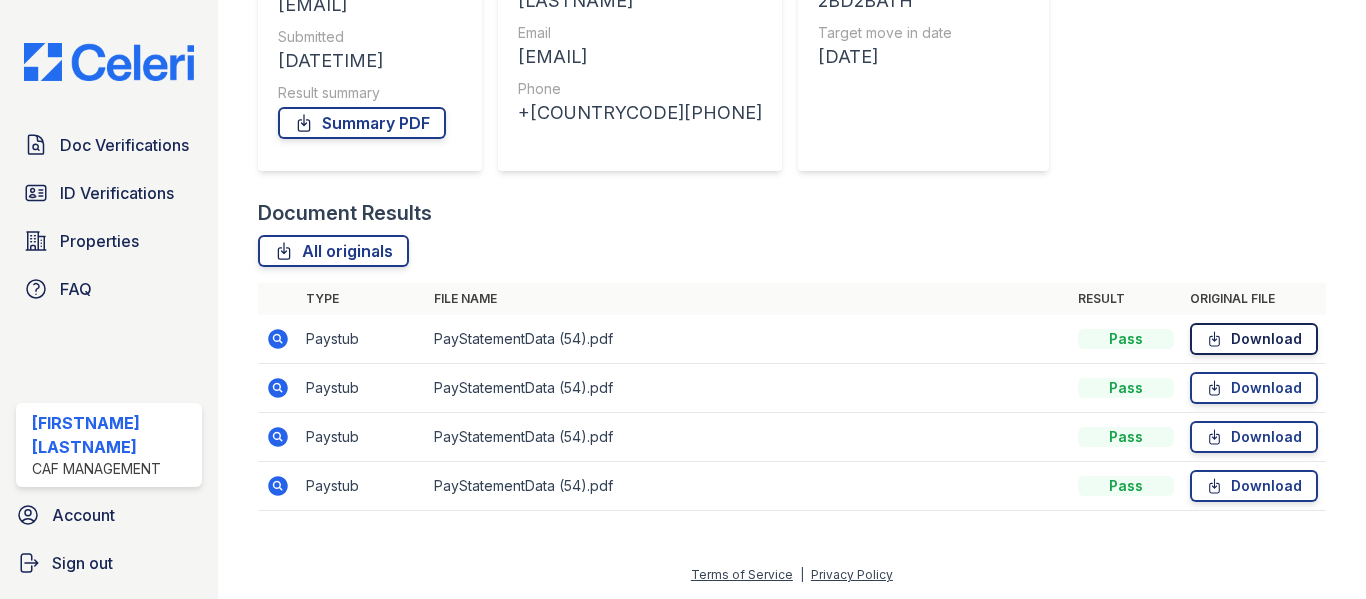 click on "Download" at bounding box center [1254, 339] 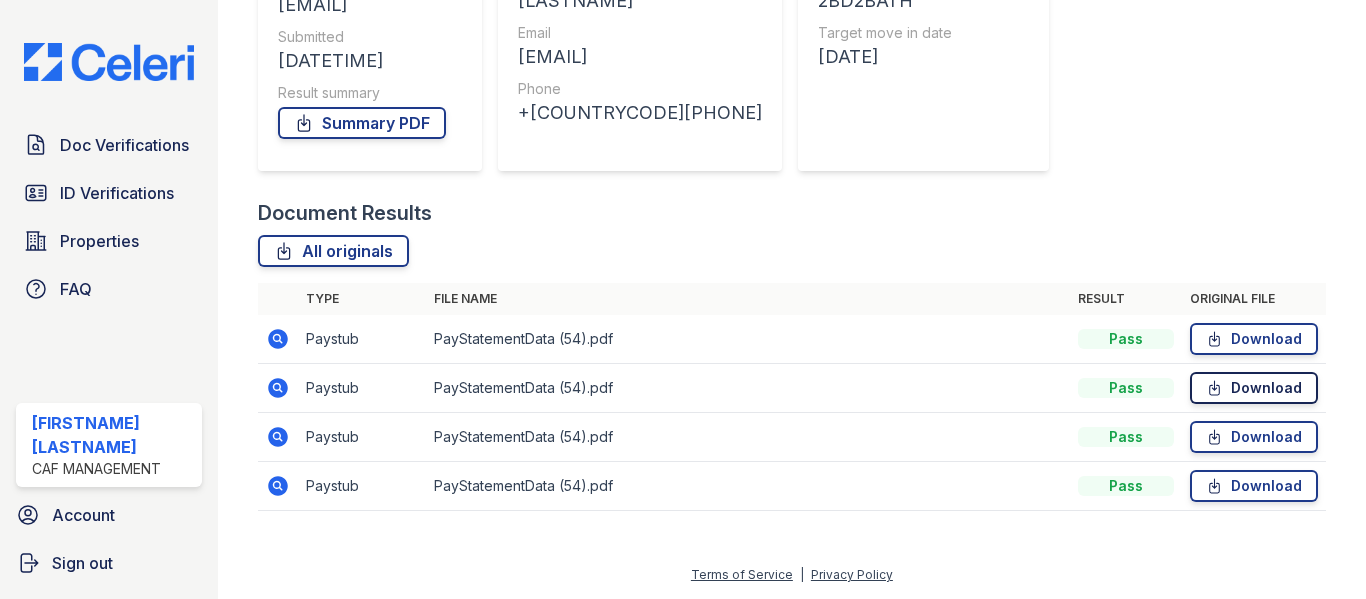 click on "Download" at bounding box center (1254, 388) 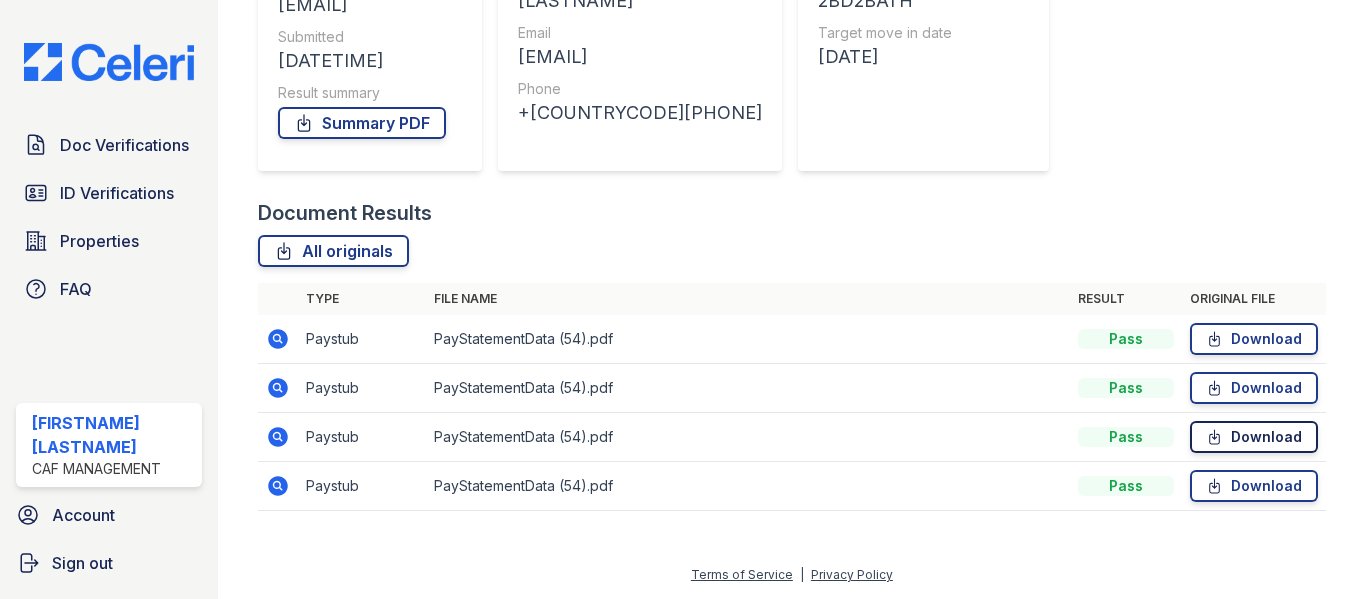 click 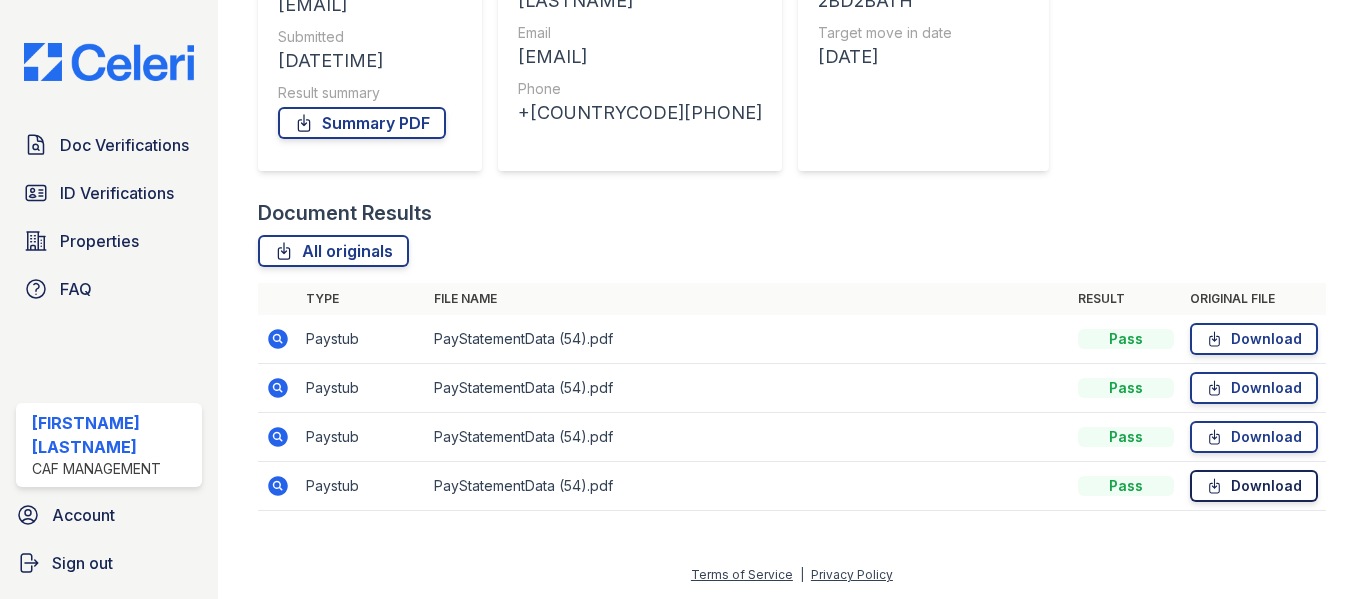 click 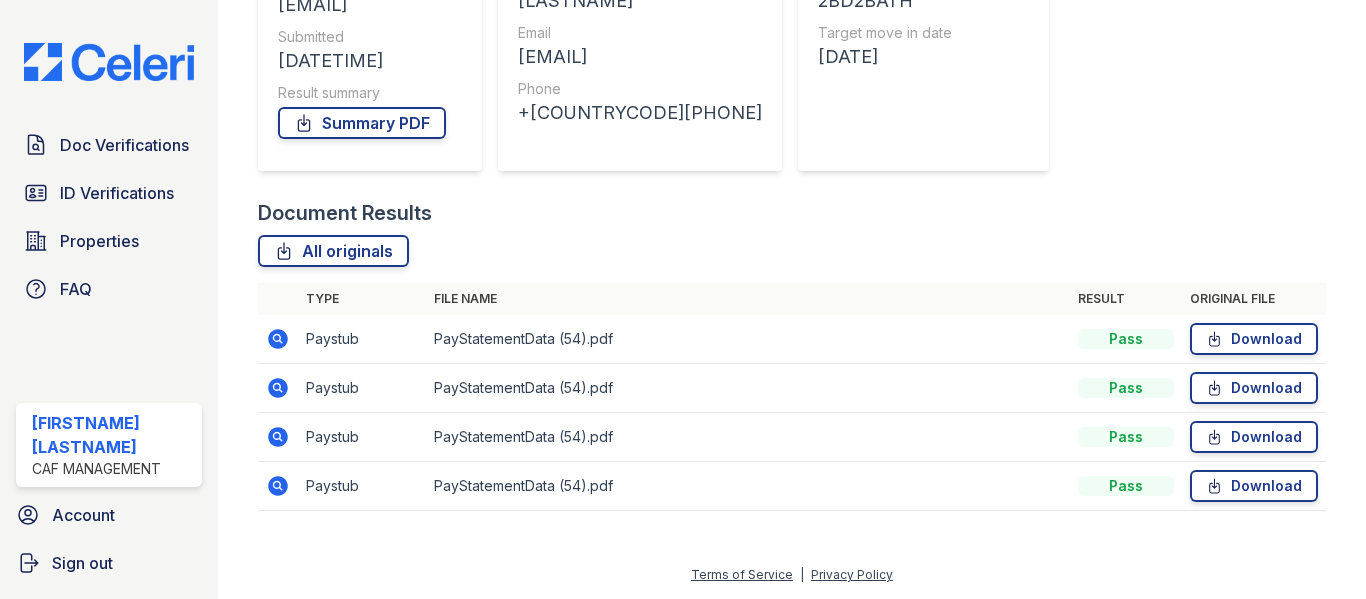 scroll, scrollTop: 0, scrollLeft: 0, axis: both 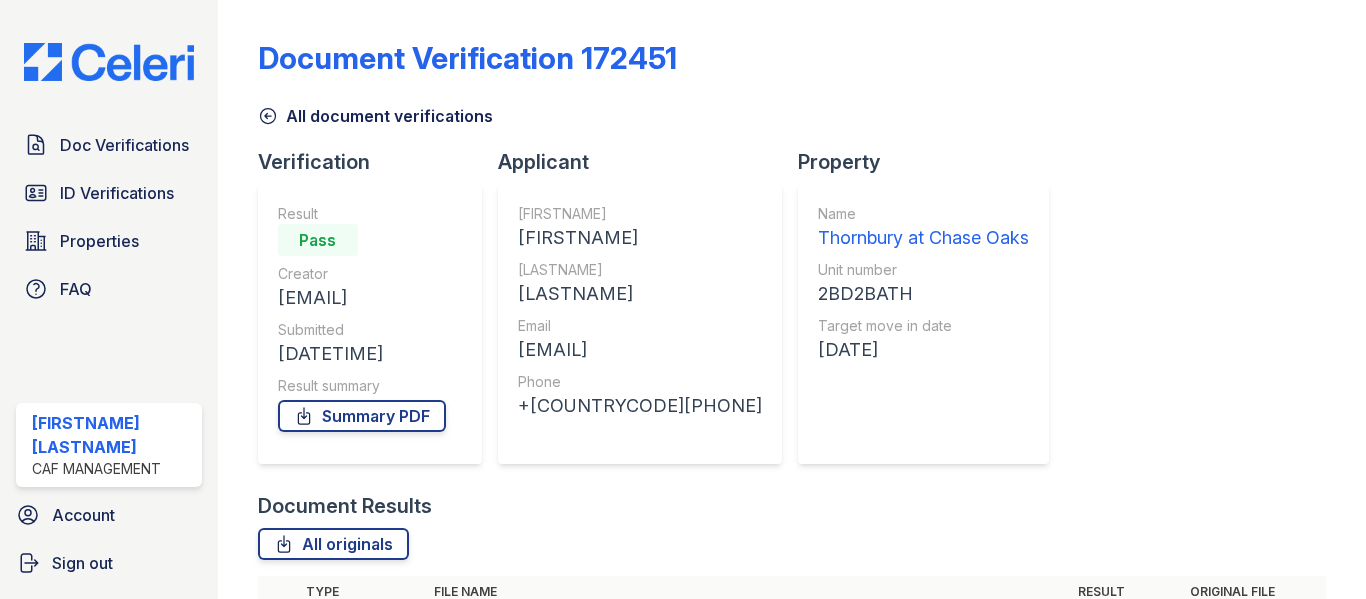 click on "All document verifications" at bounding box center (375, 116) 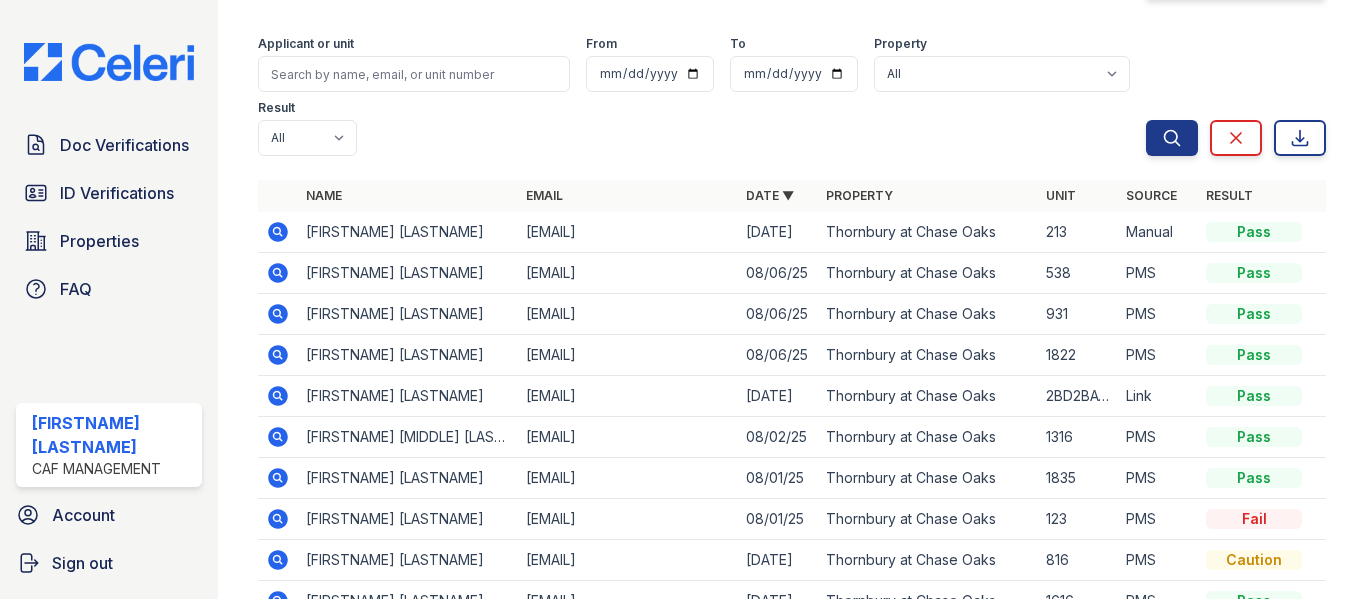 scroll, scrollTop: 0, scrollLeft: 0, axis: both 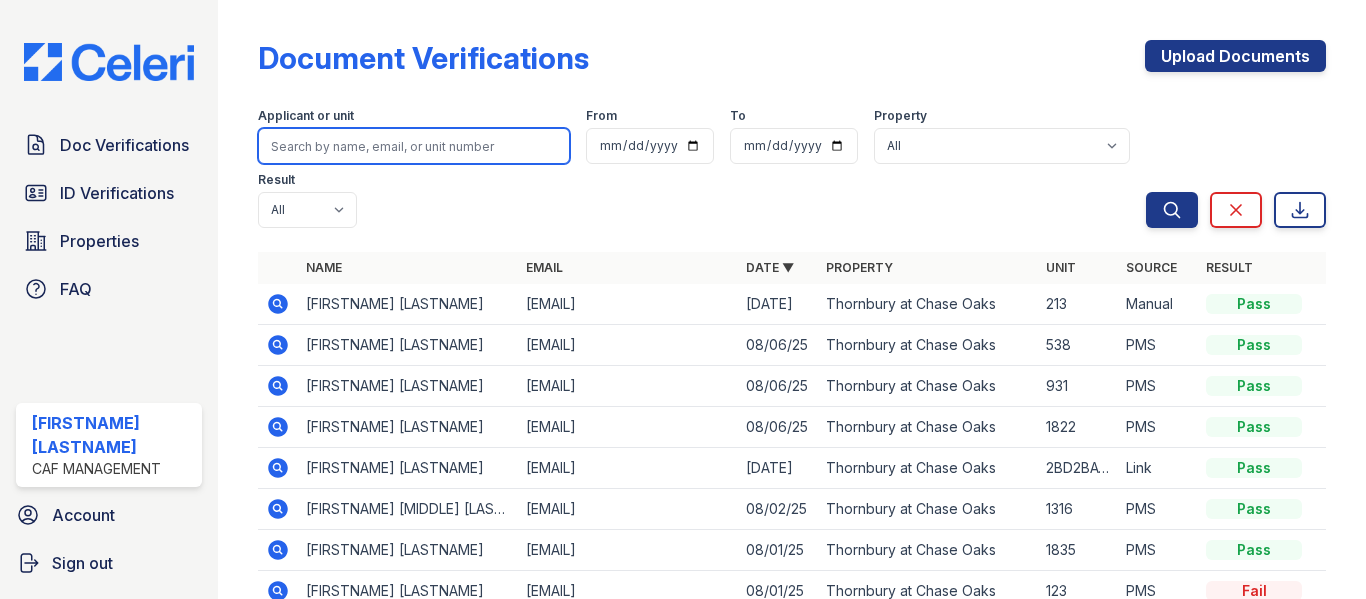 click at bounding box center (414, 146) 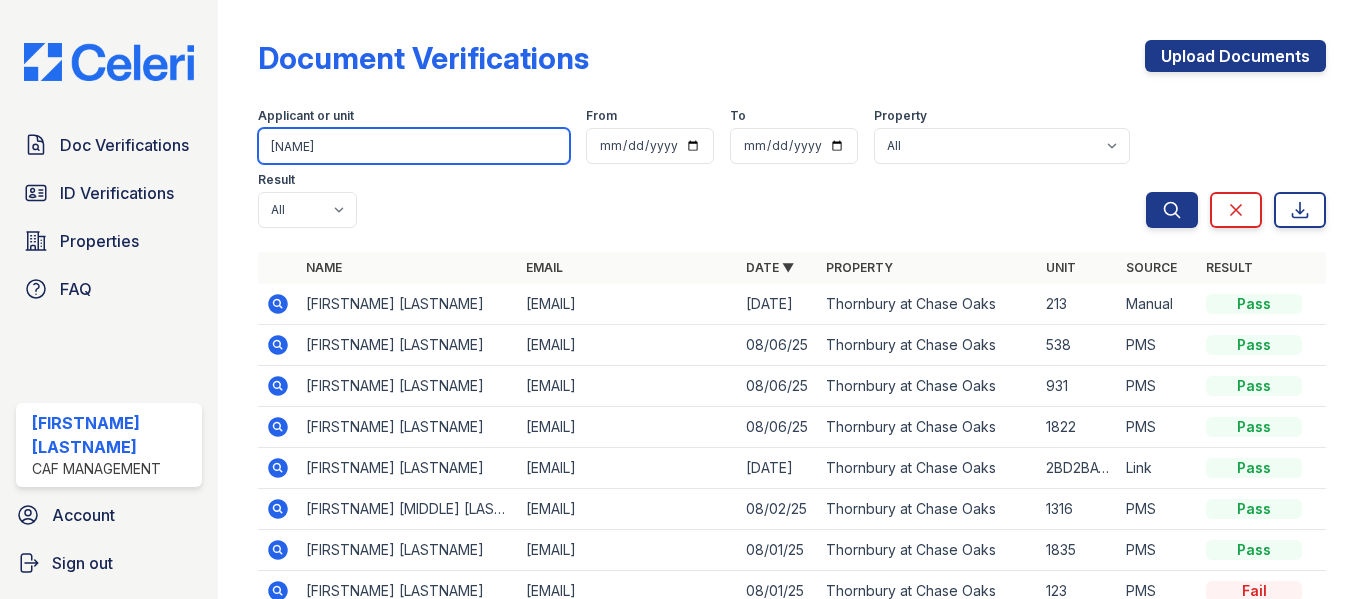 type on "kauf" 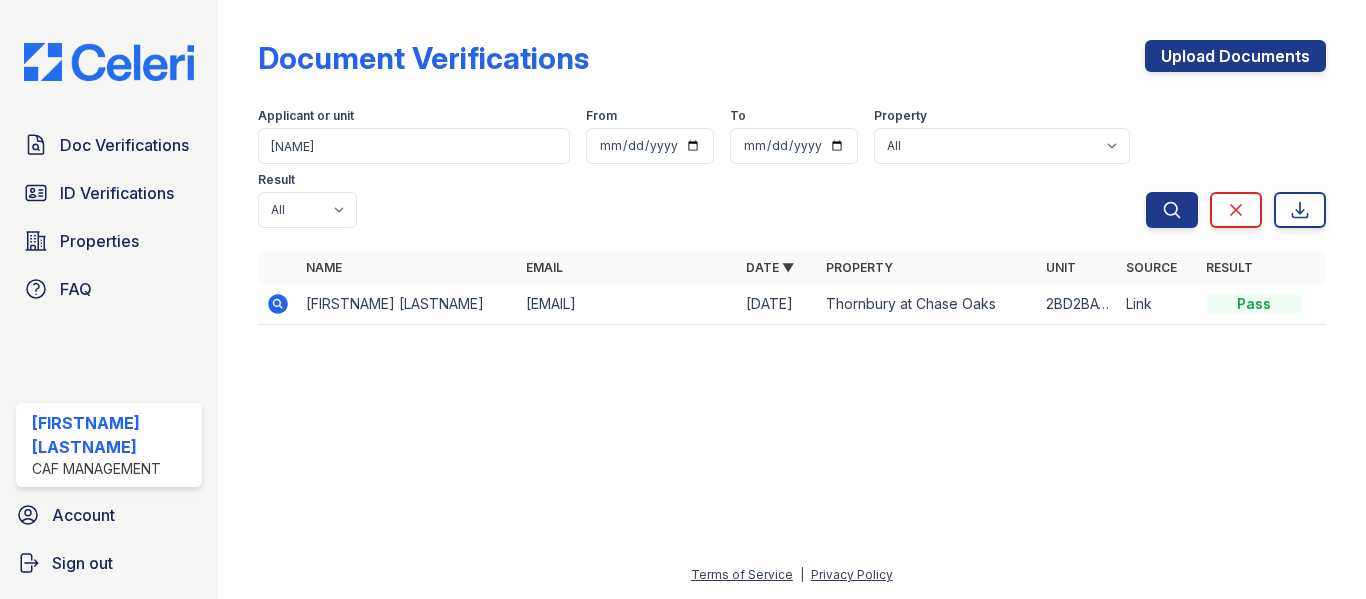click at bounding box center [278, 304] 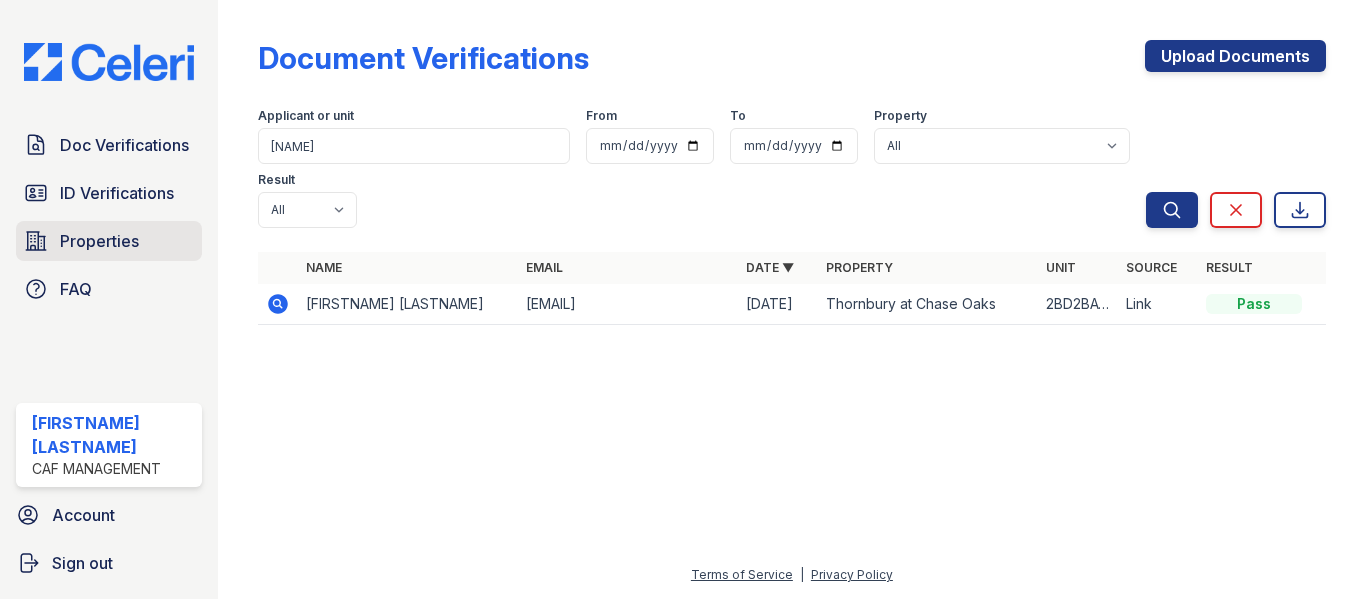 click on "Properties" at bounding box center [109, 241] 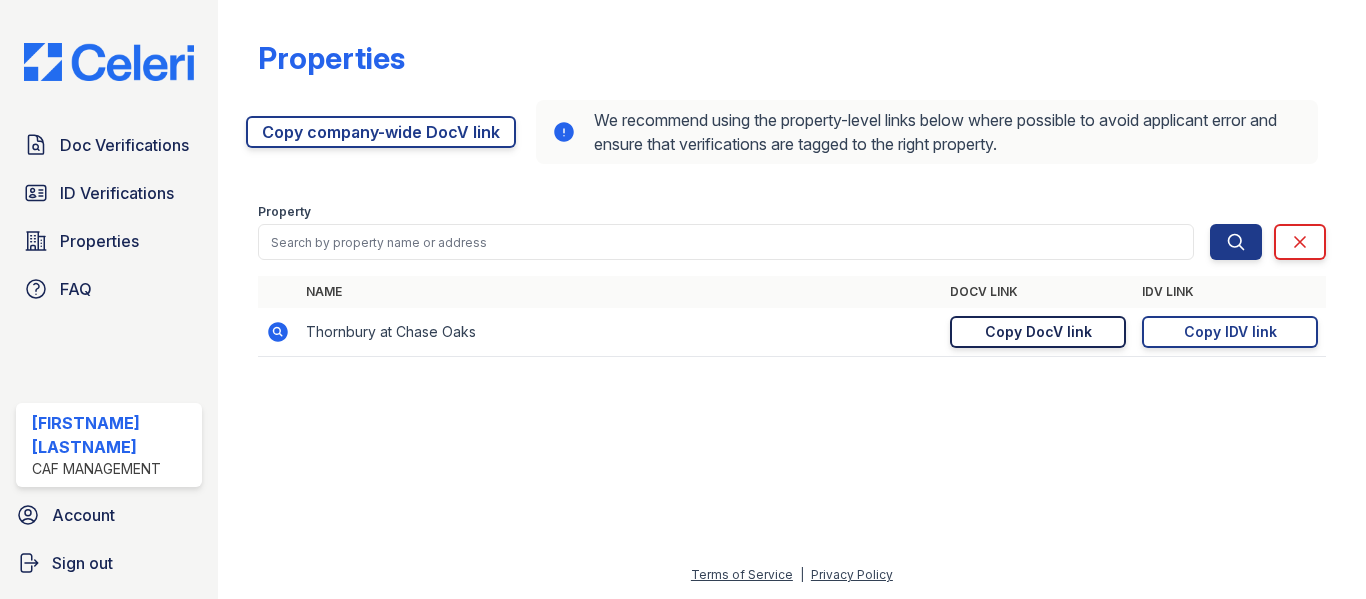 click on "Copy DocV link" at bounding box center [1038, 332] 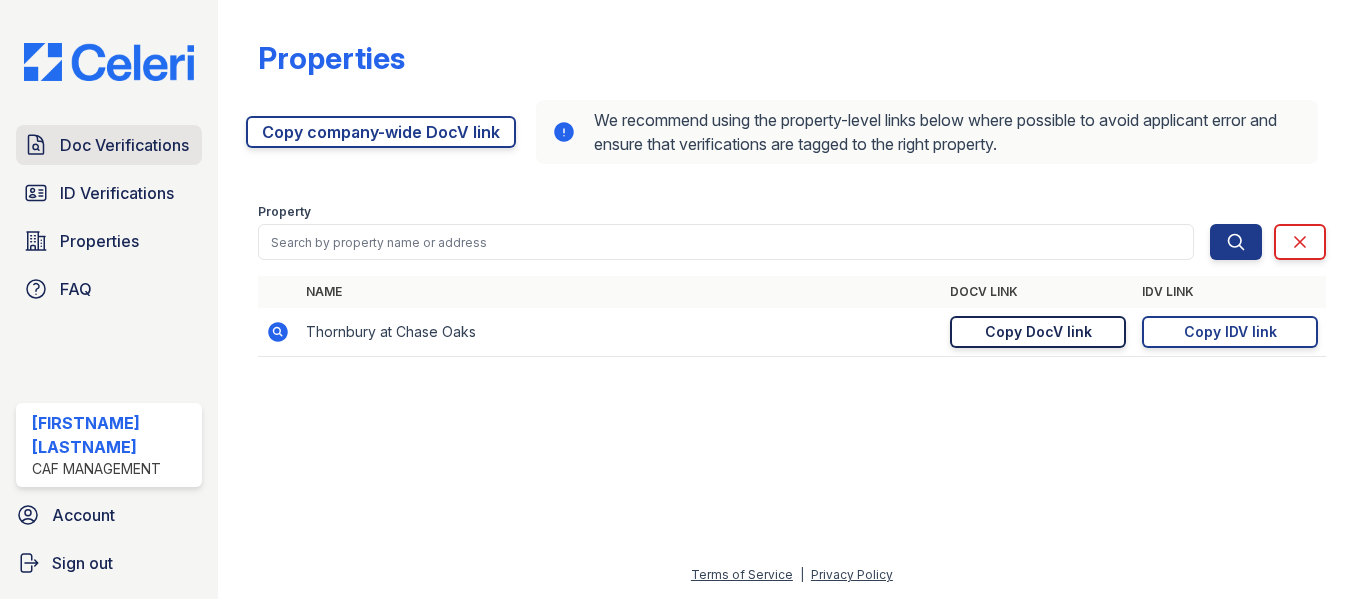 click on "Doc Verifications" at bounding box center (124, 145) 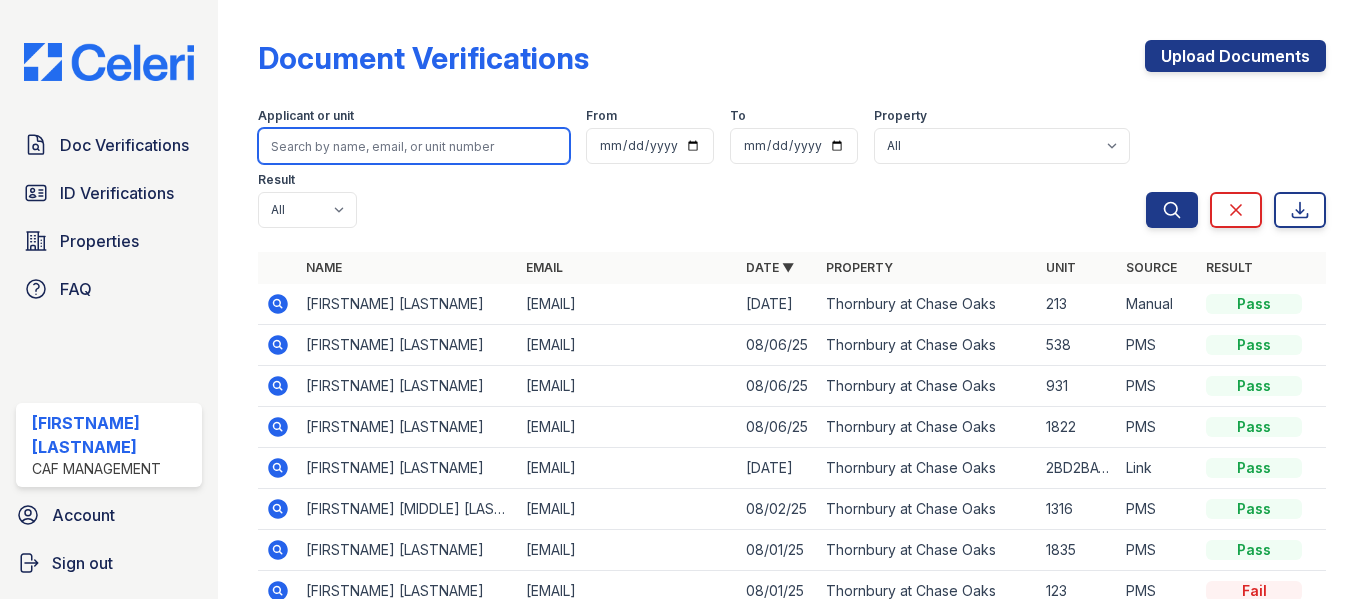 click at bounding box center (414, 146) 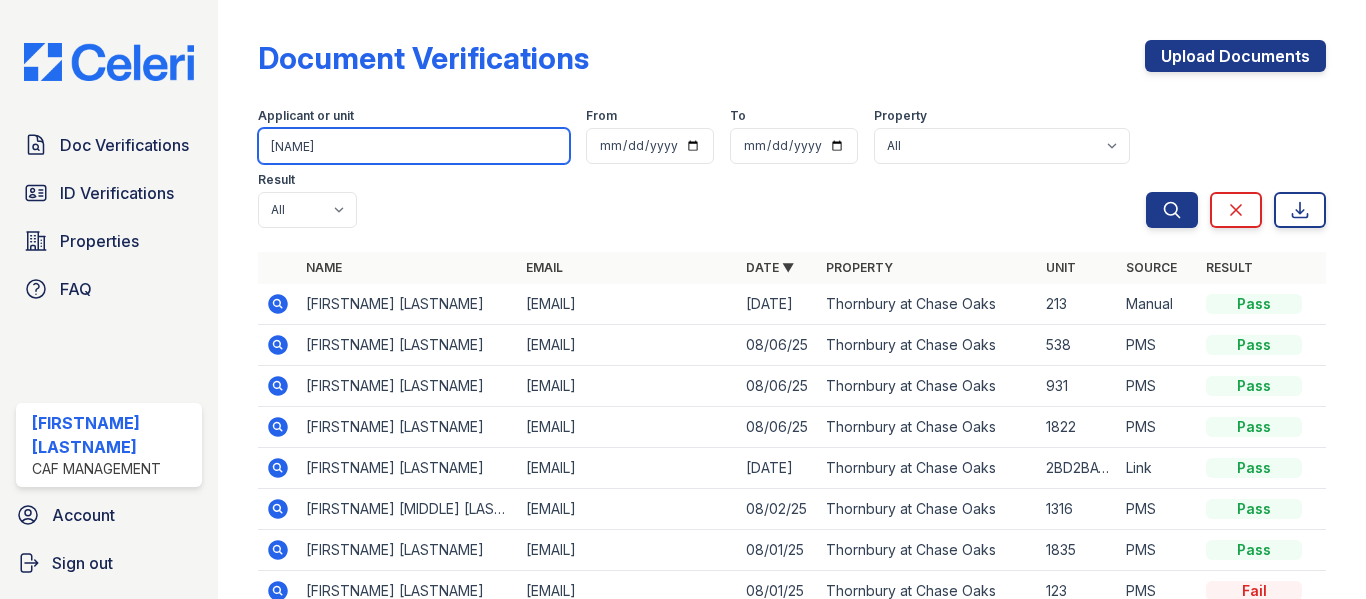 type on "nely" 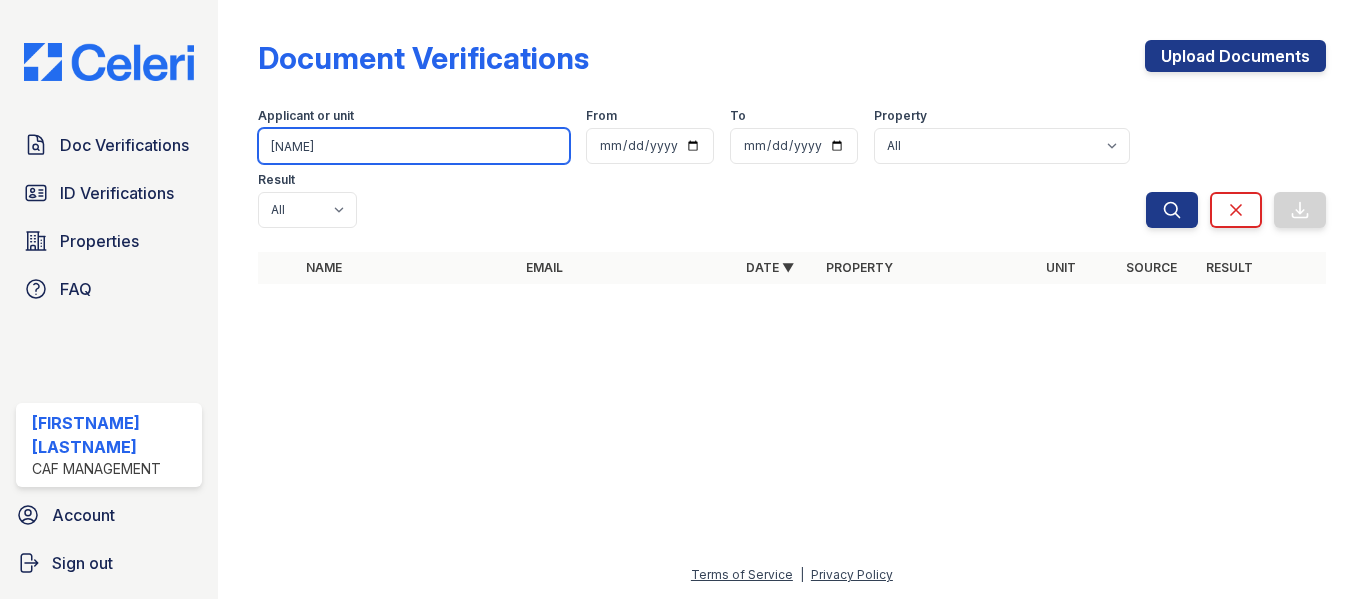 click on "nely" at bounding box center (414, 146) 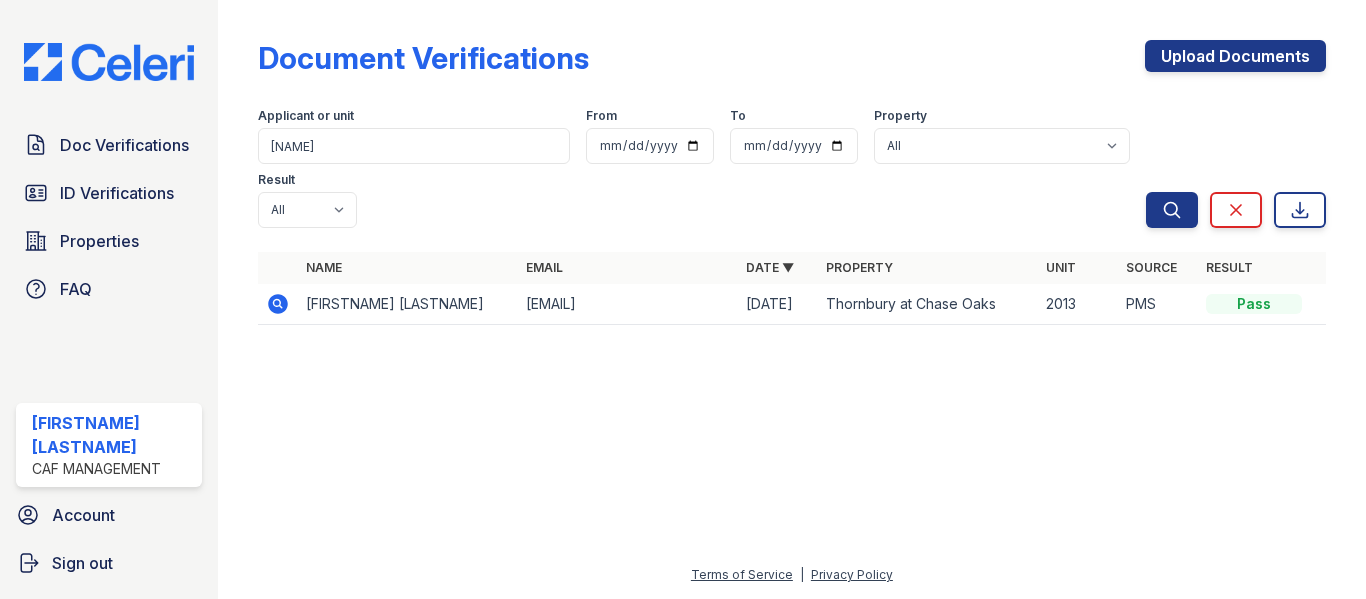 click on "Jerry Chambers" at bounding box center [408, 304] 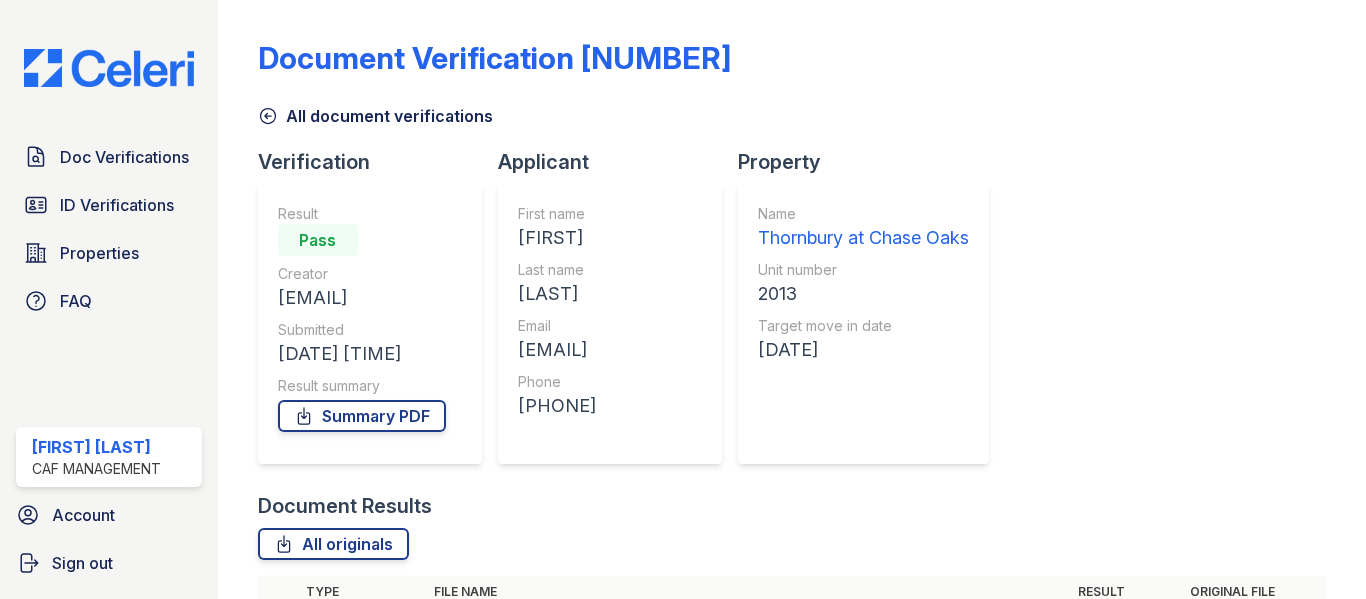 scroll, scrollTop: 0, scrollLeft: 0, axis: both 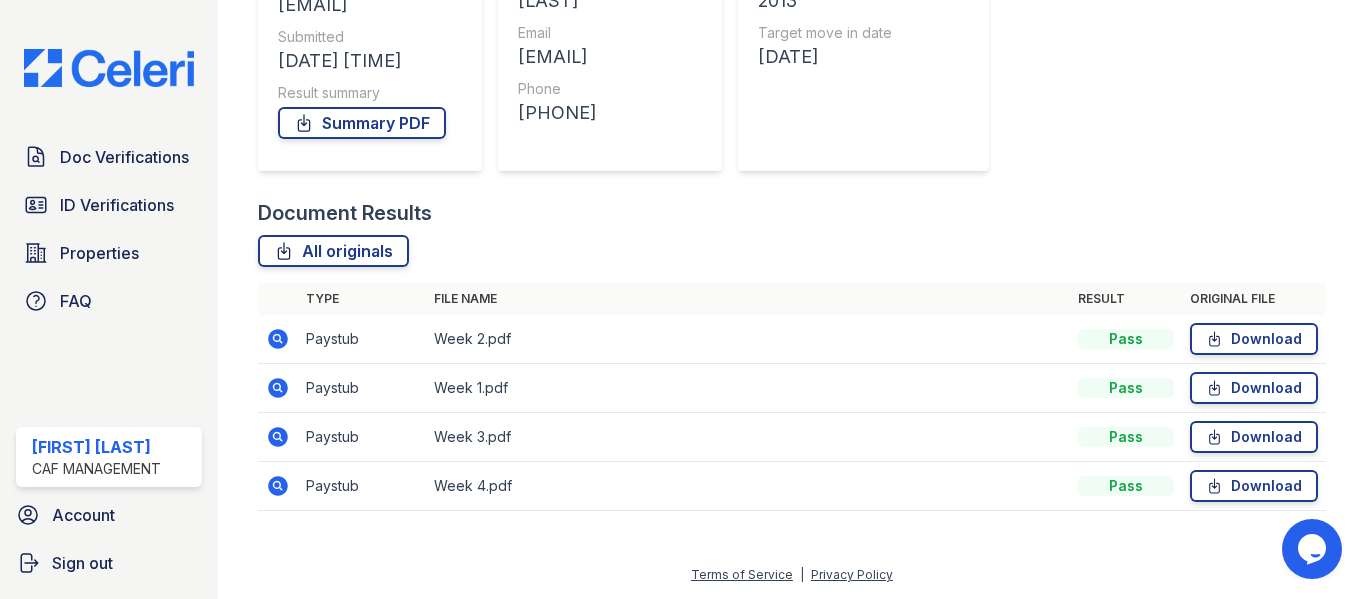 click 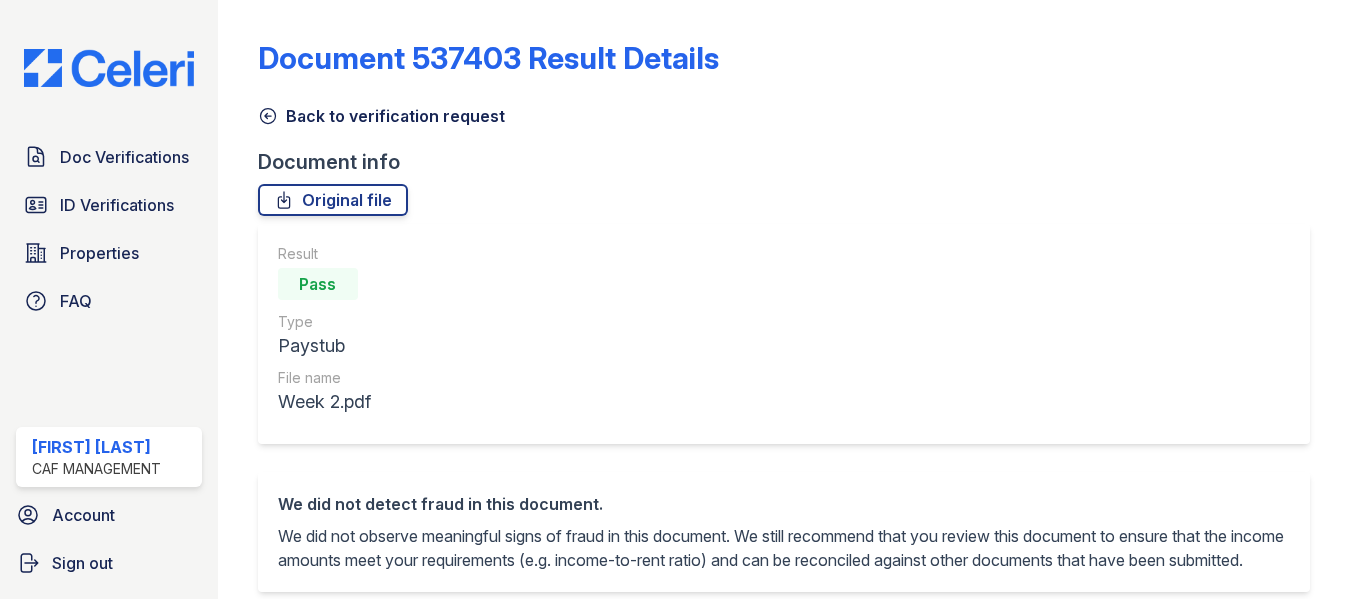 scroll, scrollTop: 0, scrollLeft: 0, axis: both 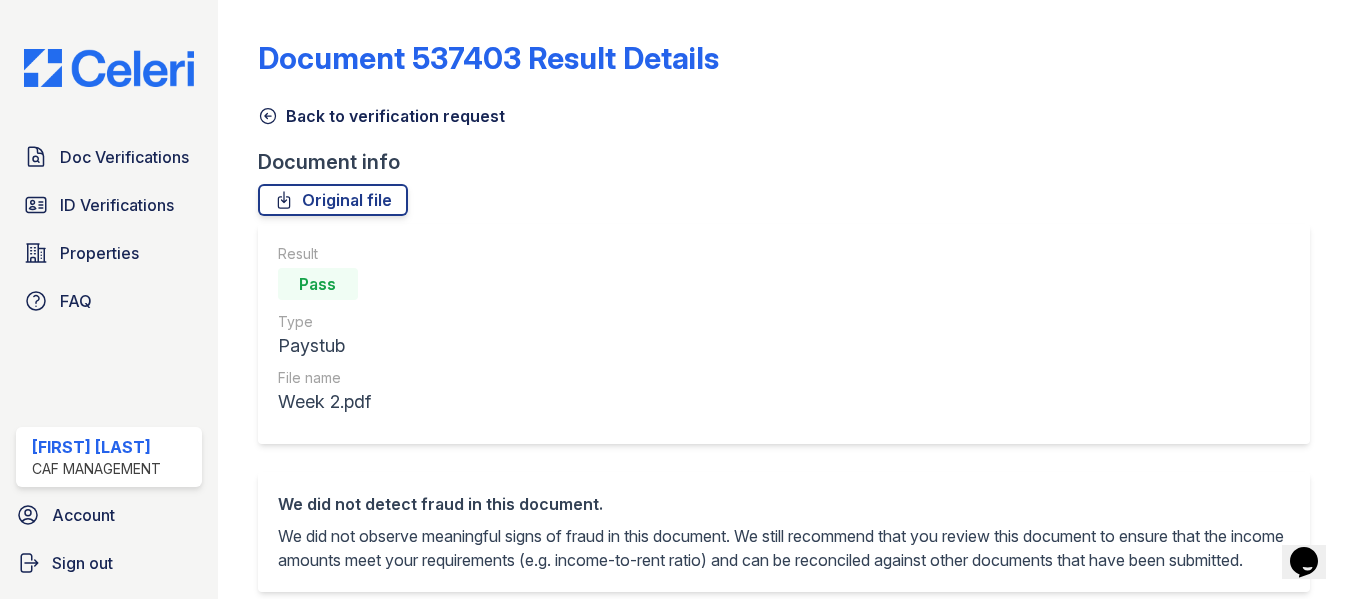 click 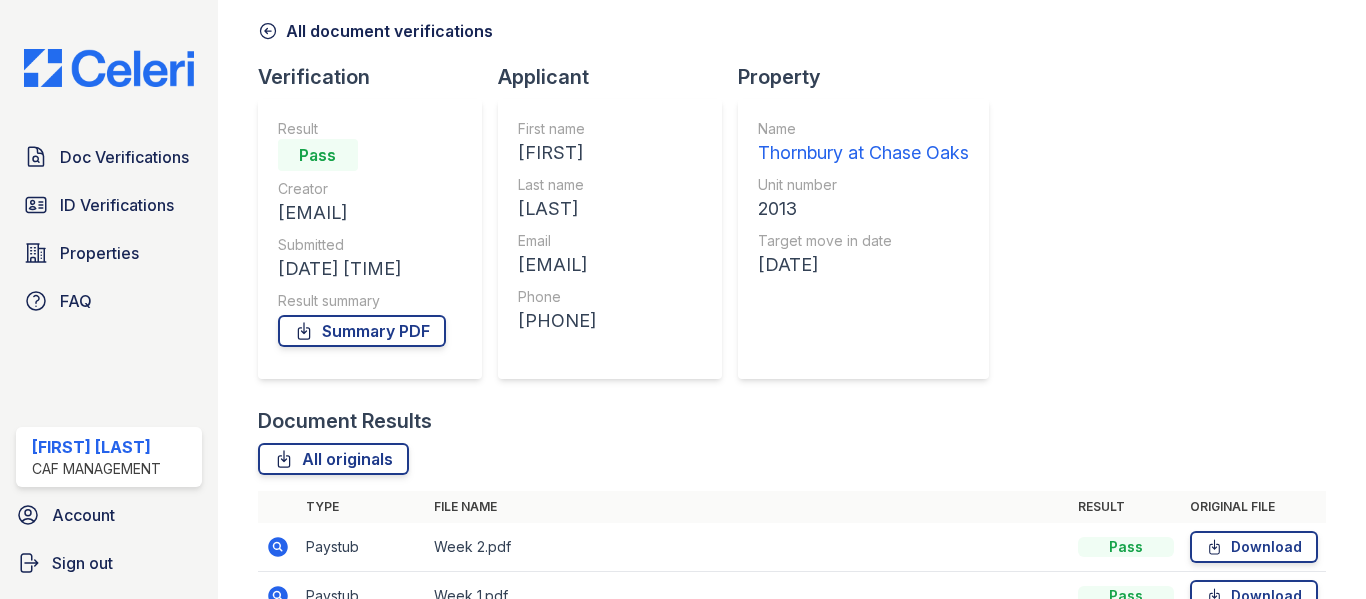 scroll, scrollTop: 293, scrollLeft: 0, axis: vertical 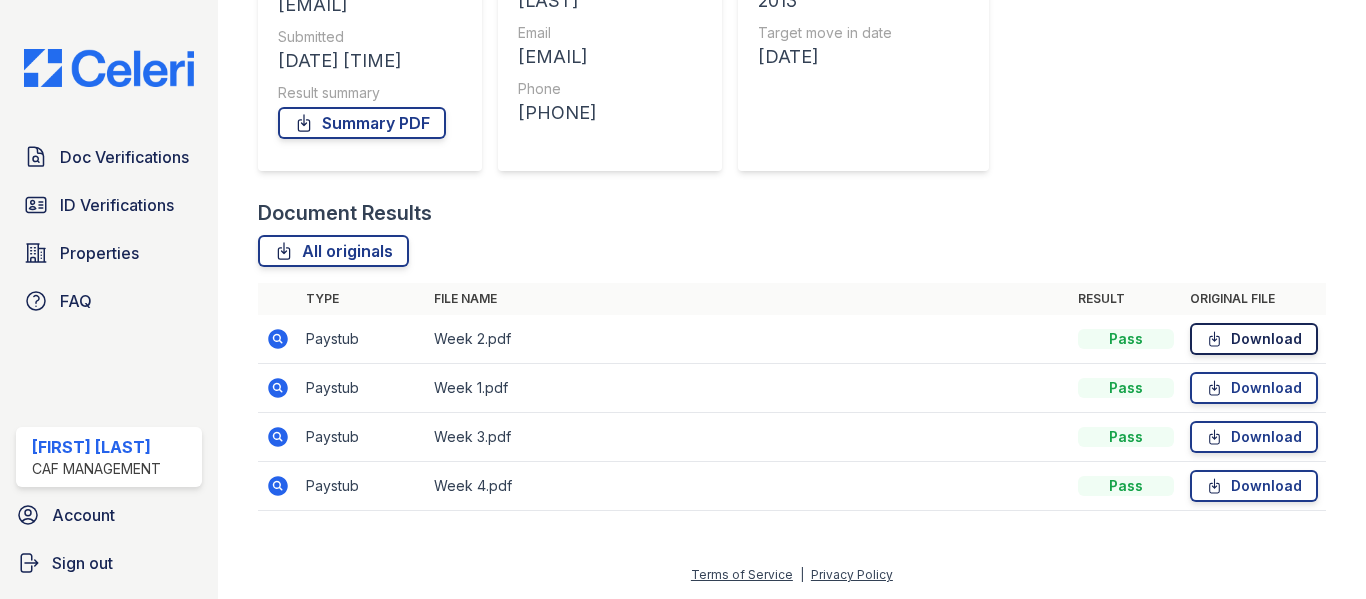 click on "Download" at bounding box center (1254, 339) 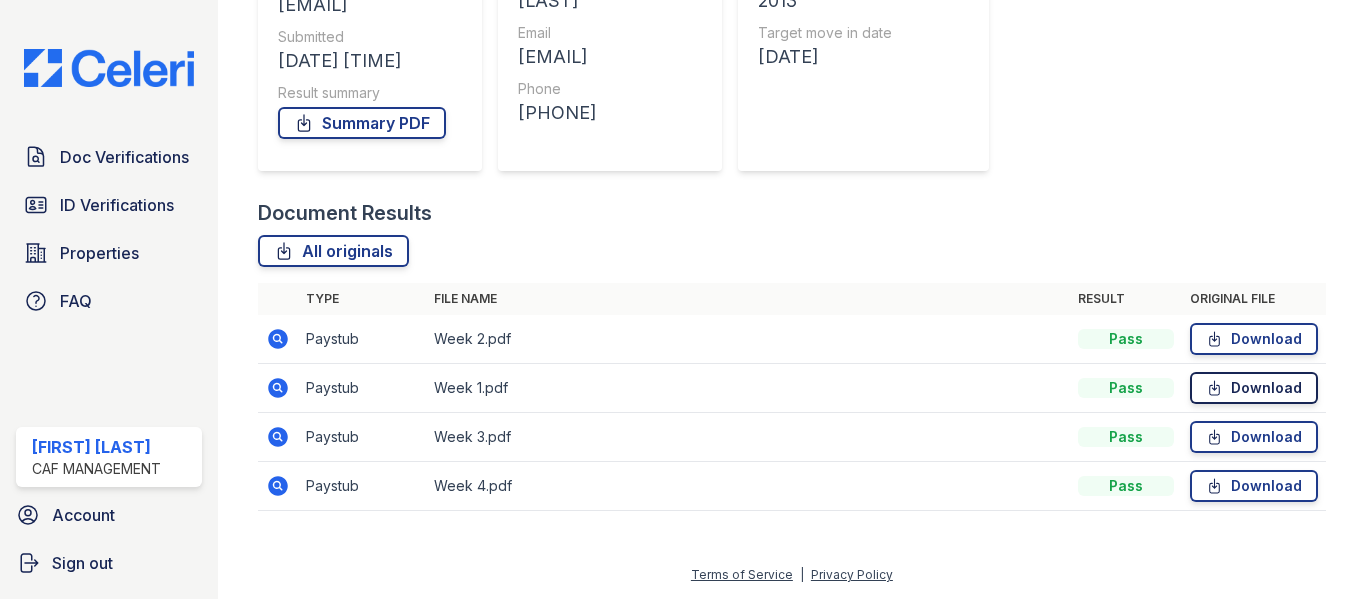 click on "Download" at bounding box center [1254, 388] 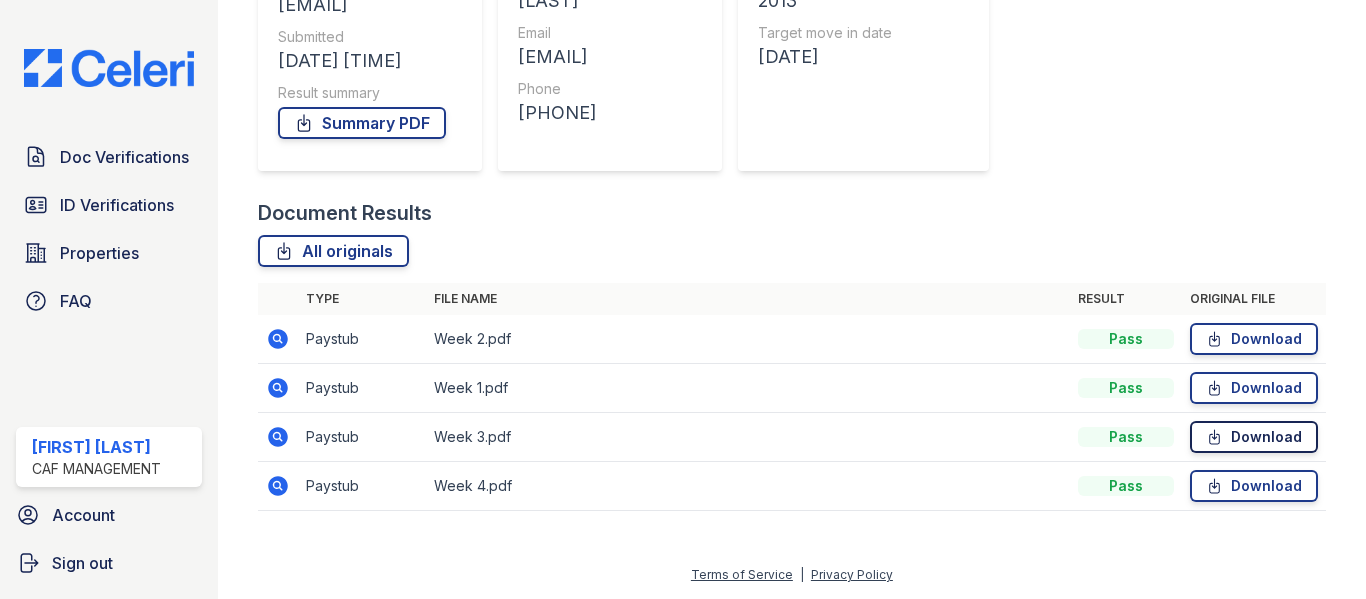 click on "Download" at bounding box center (1254, 437) 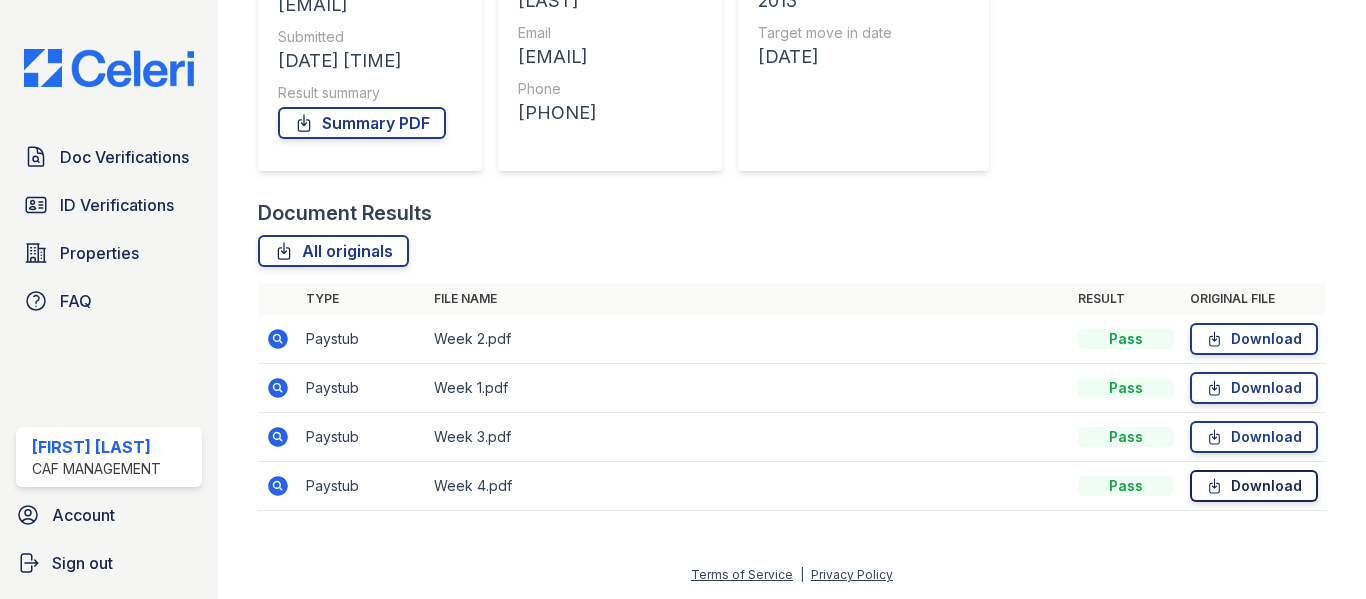 click at bounding box center (1351, 584) 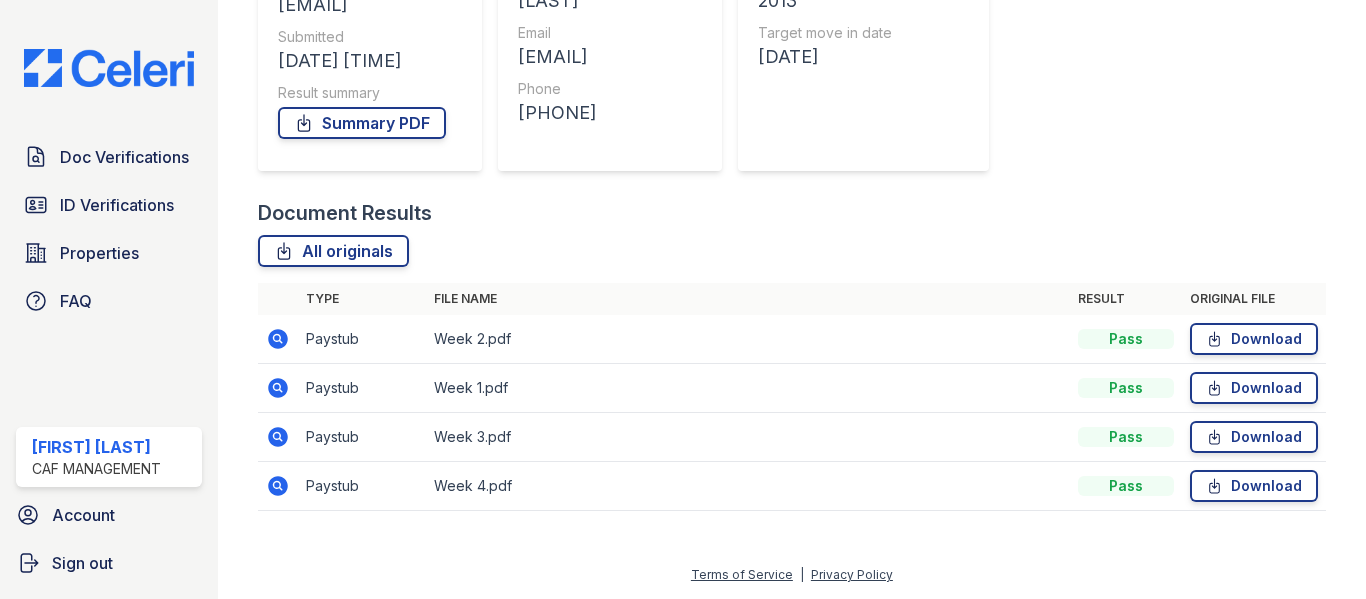 click at bounding box center (1351, 584) 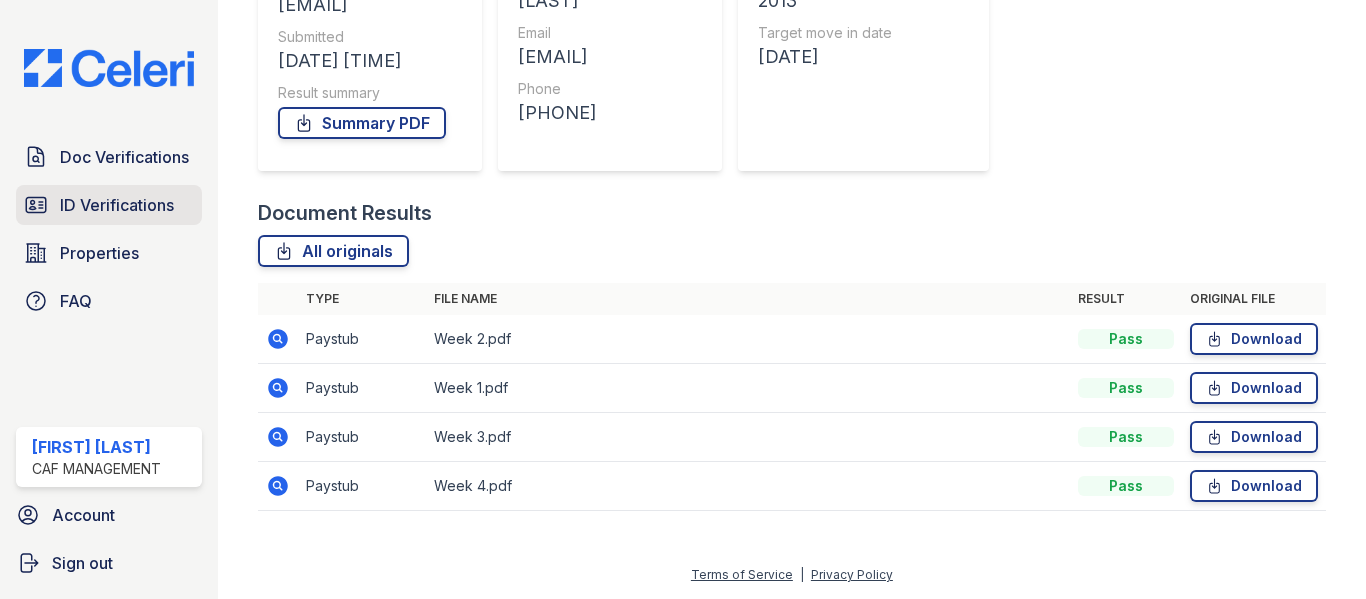 click on "ID Verifications" at bounding box center [117, 205] 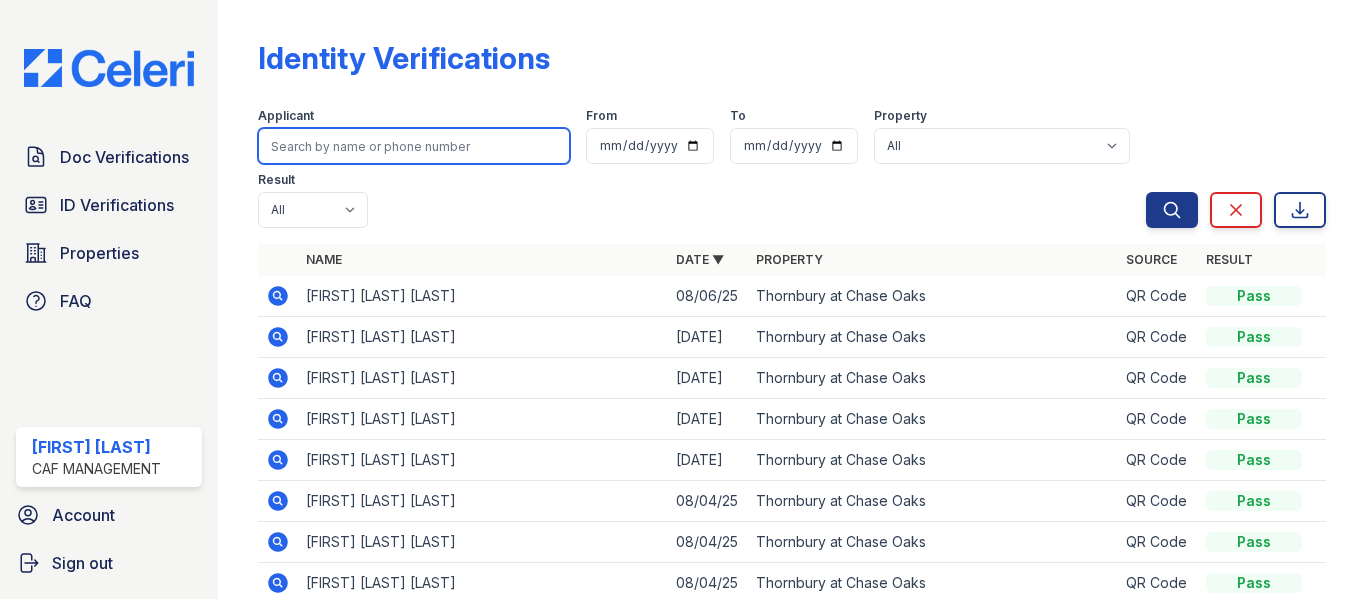 click at bounding box center [414, 146] 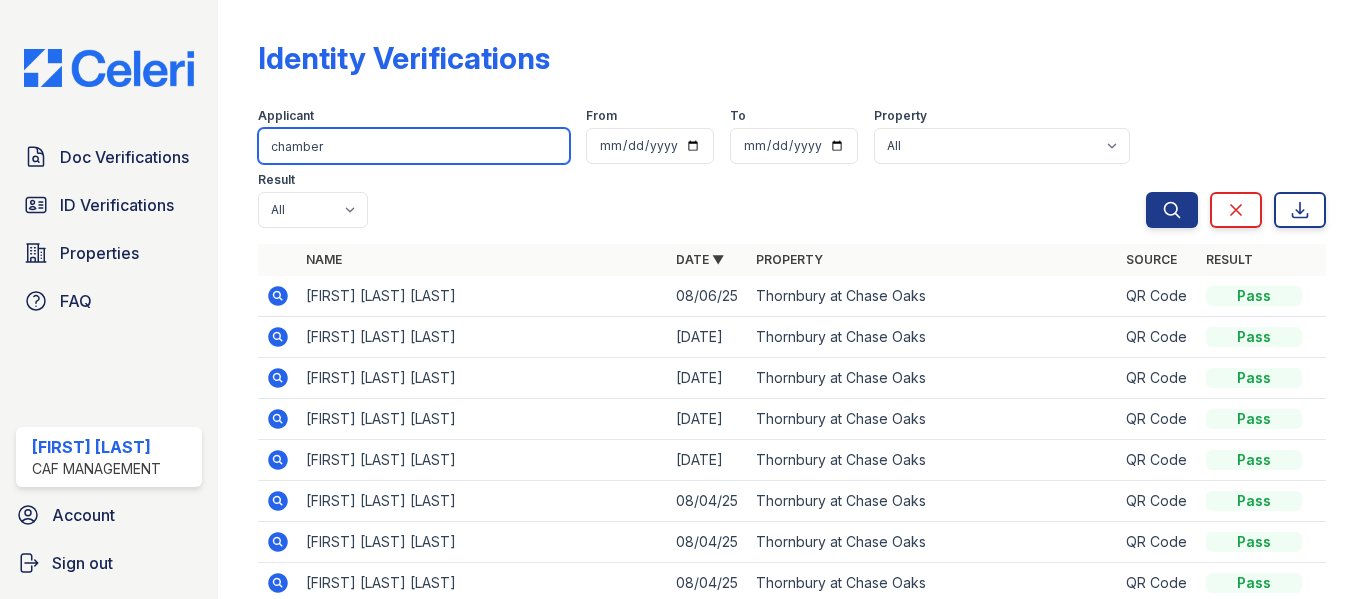 type on "chamber" 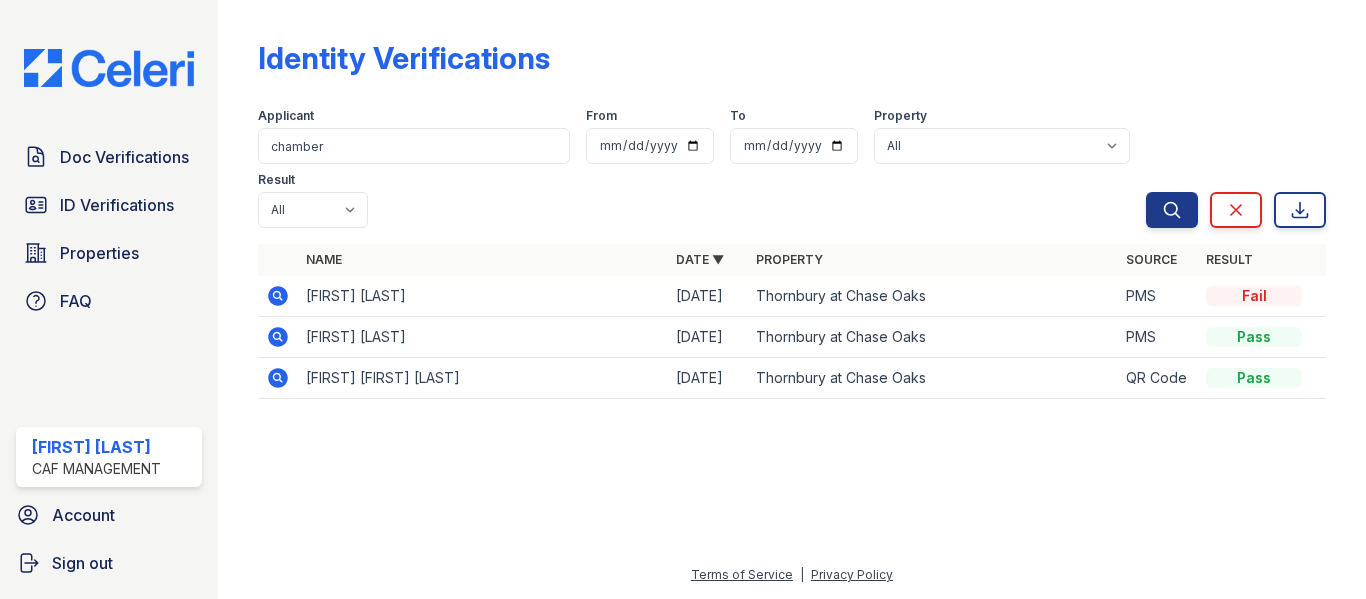 click 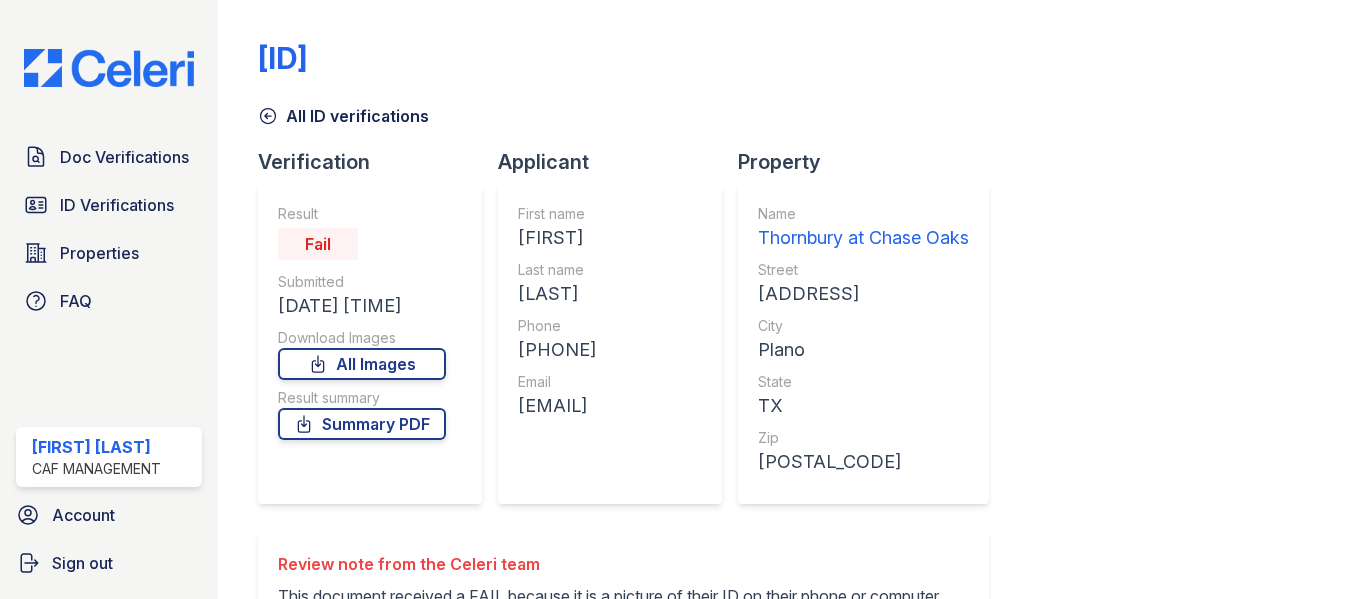 scroll, scrollTop: 0, scrollLeft: 0, axis: both 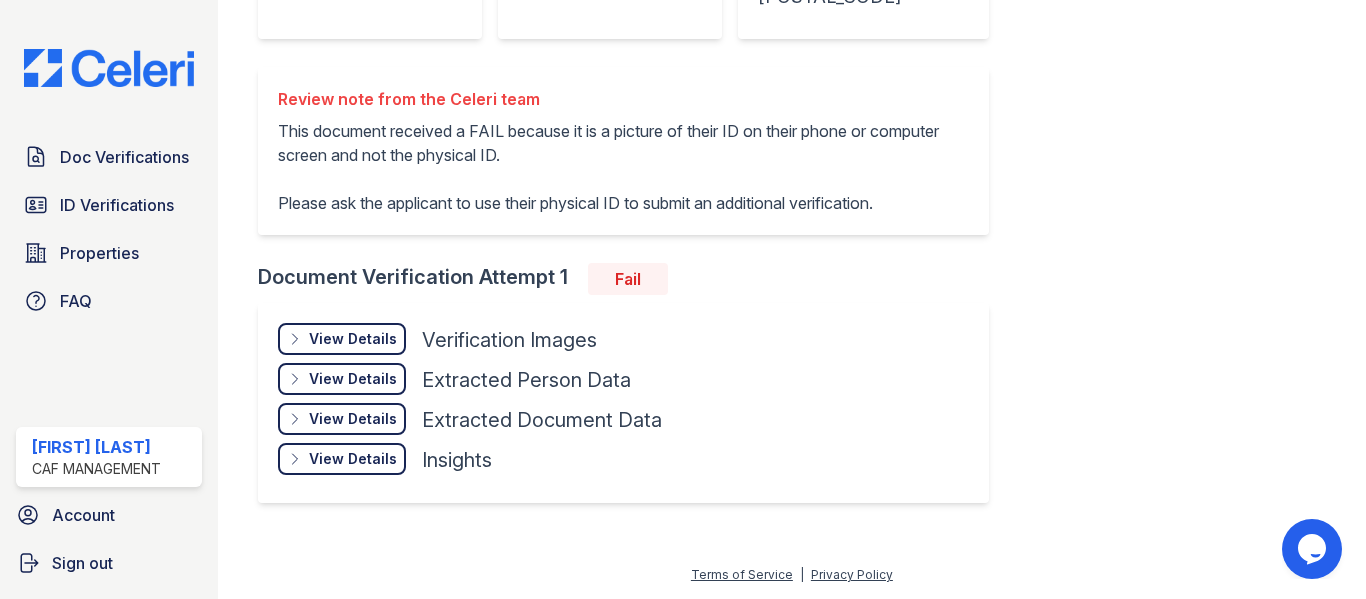 click on "View Details
Details" at bounding box center [342, 339] 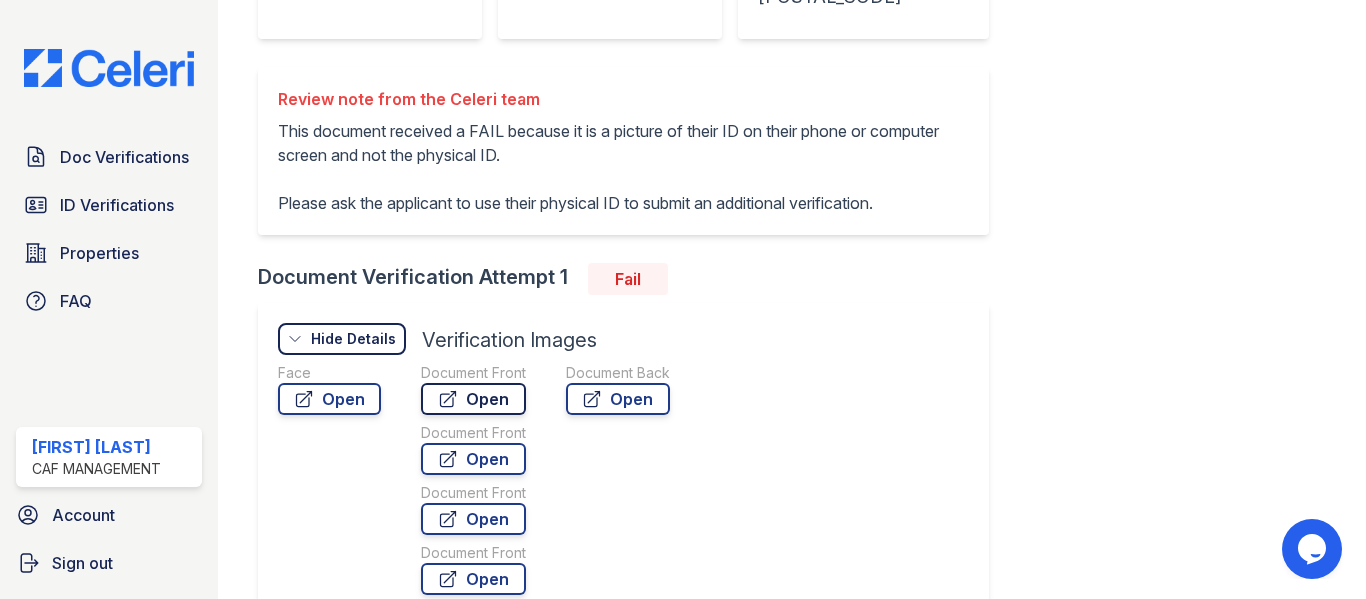 click on "Open" at bounding box center [473, 399] 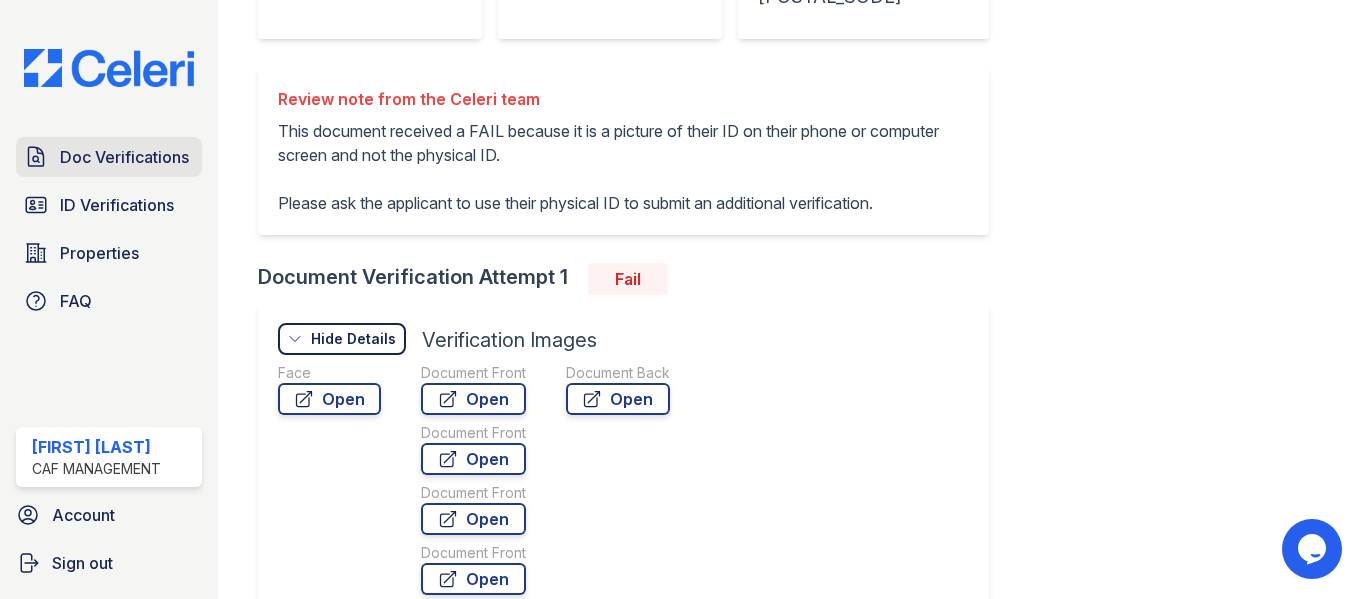 click on "Doc Verifications" at bounding box center [124, 157] 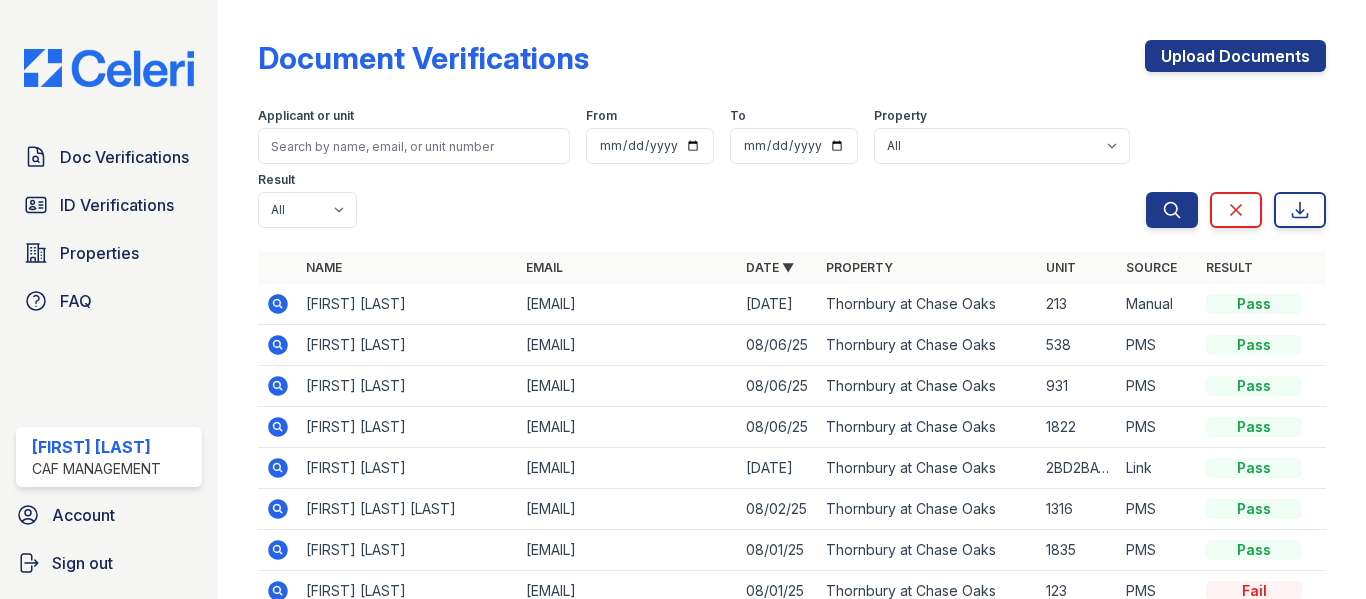 drag, startPoint x: 130, startPoint y: 201, endPoint x: 271, endPoint y: 191, distance: 141.35417 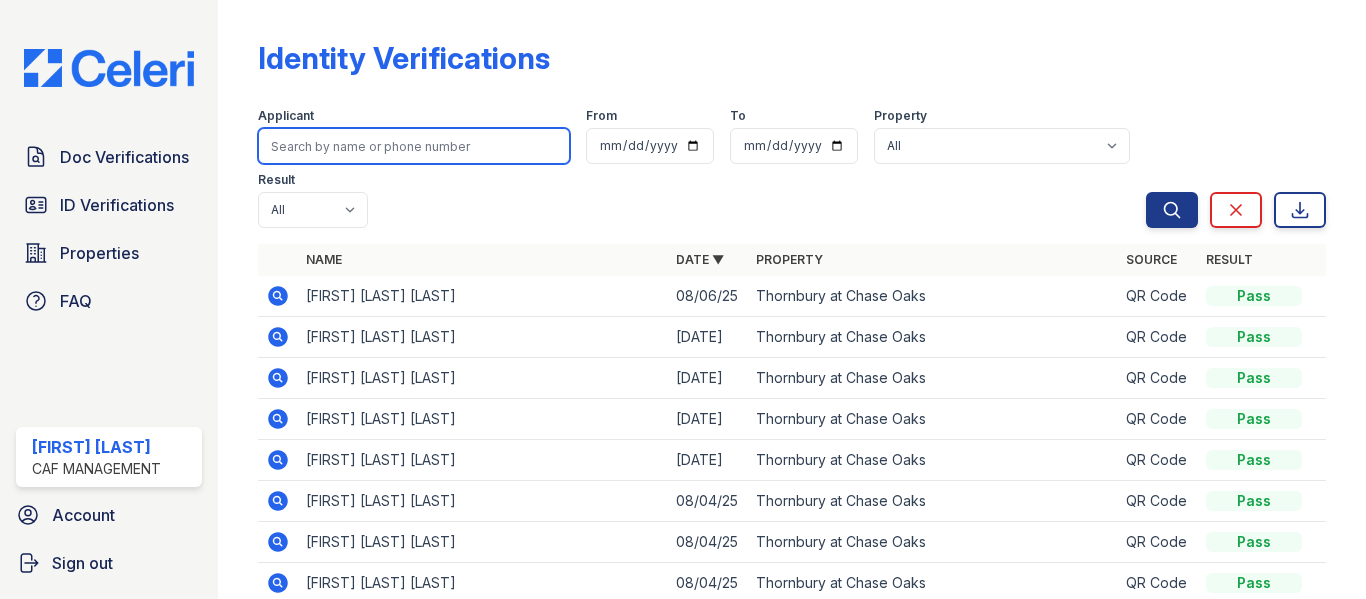 click at bounding box center (414, 146) 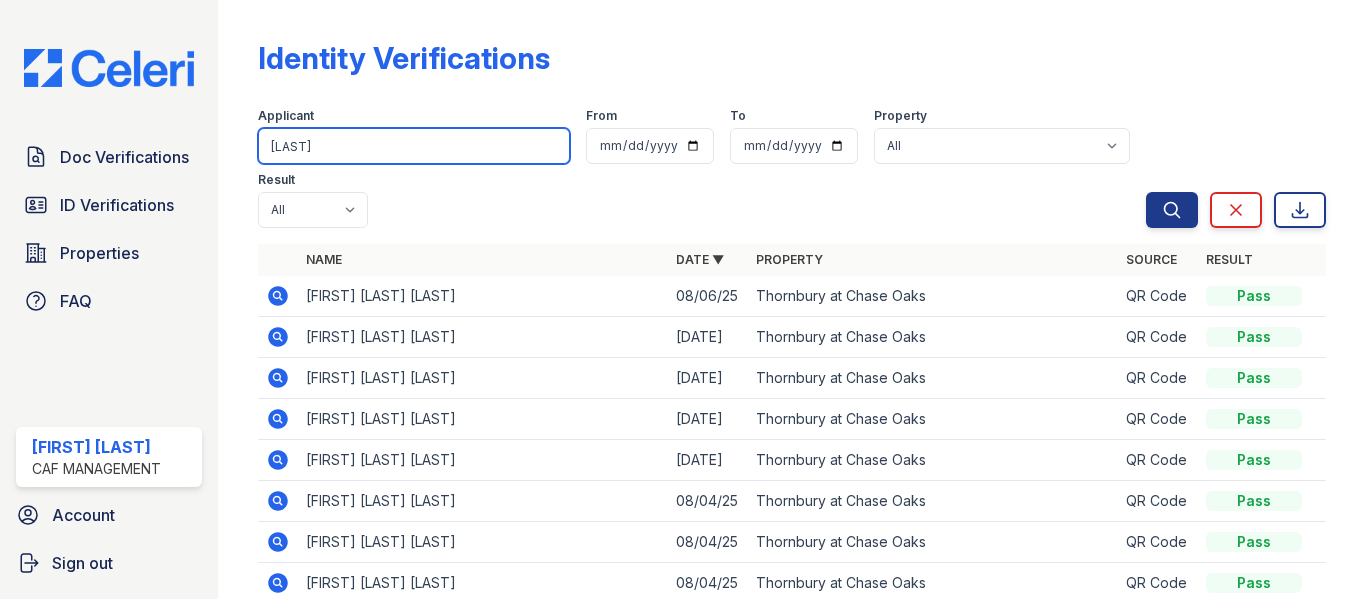 type on "ivy" 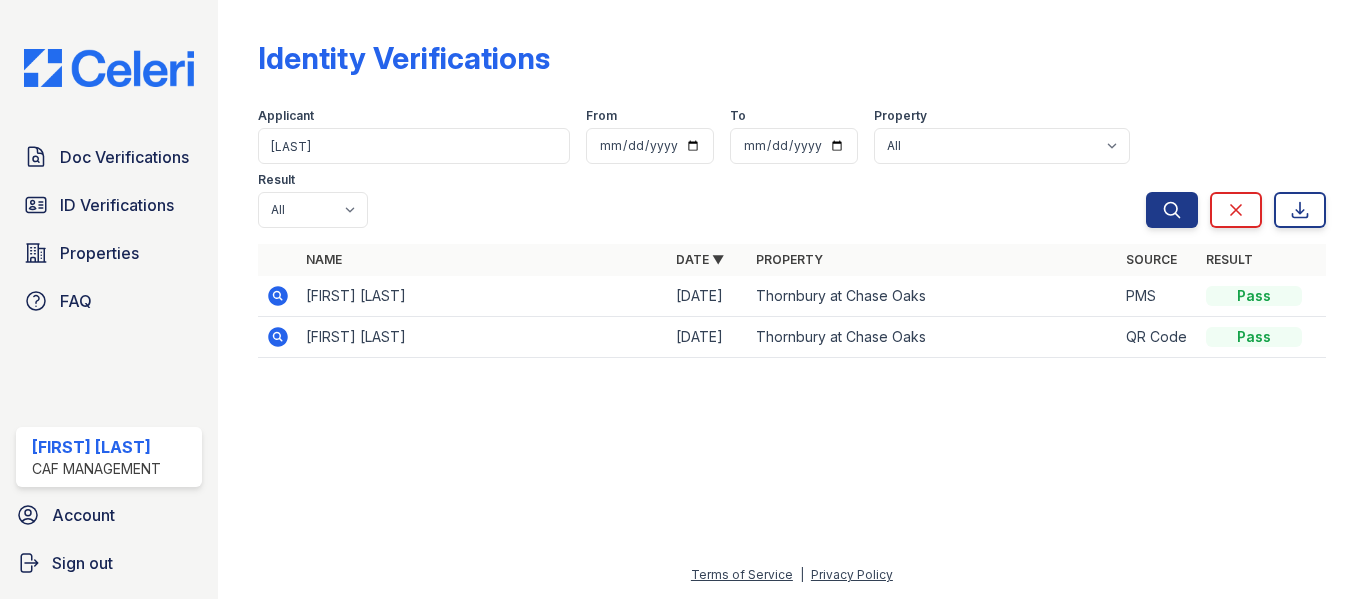 click 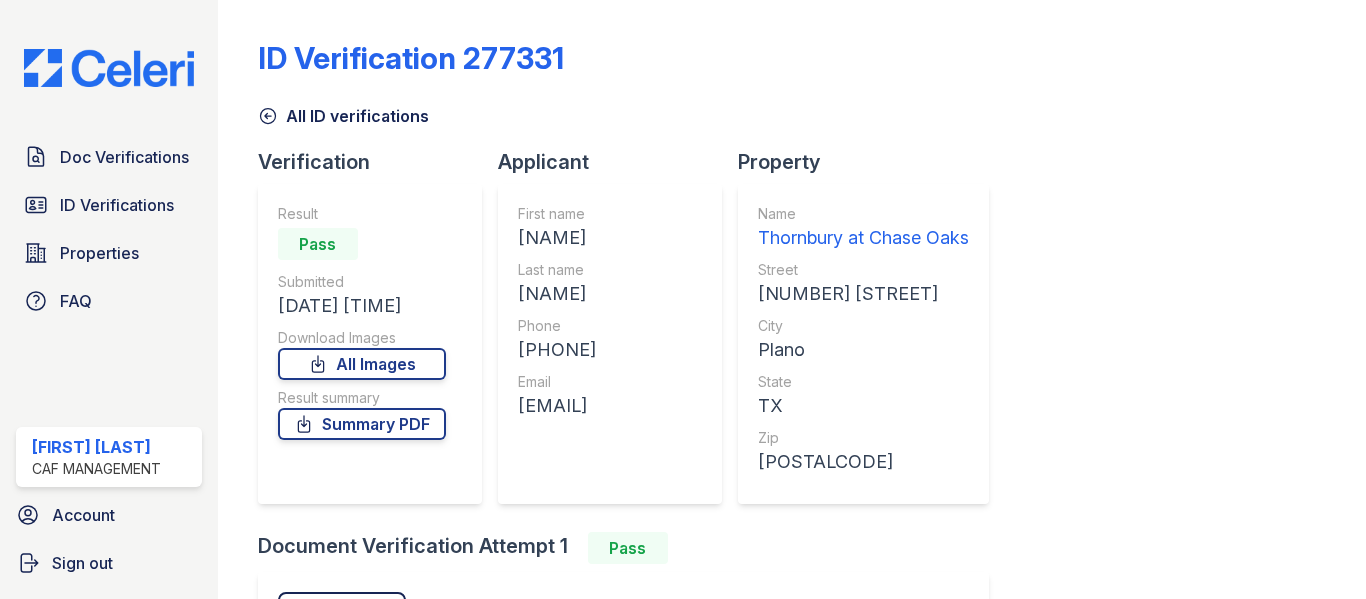 scroll, scrollTop: 0, scrollLeft: 0, axis: both 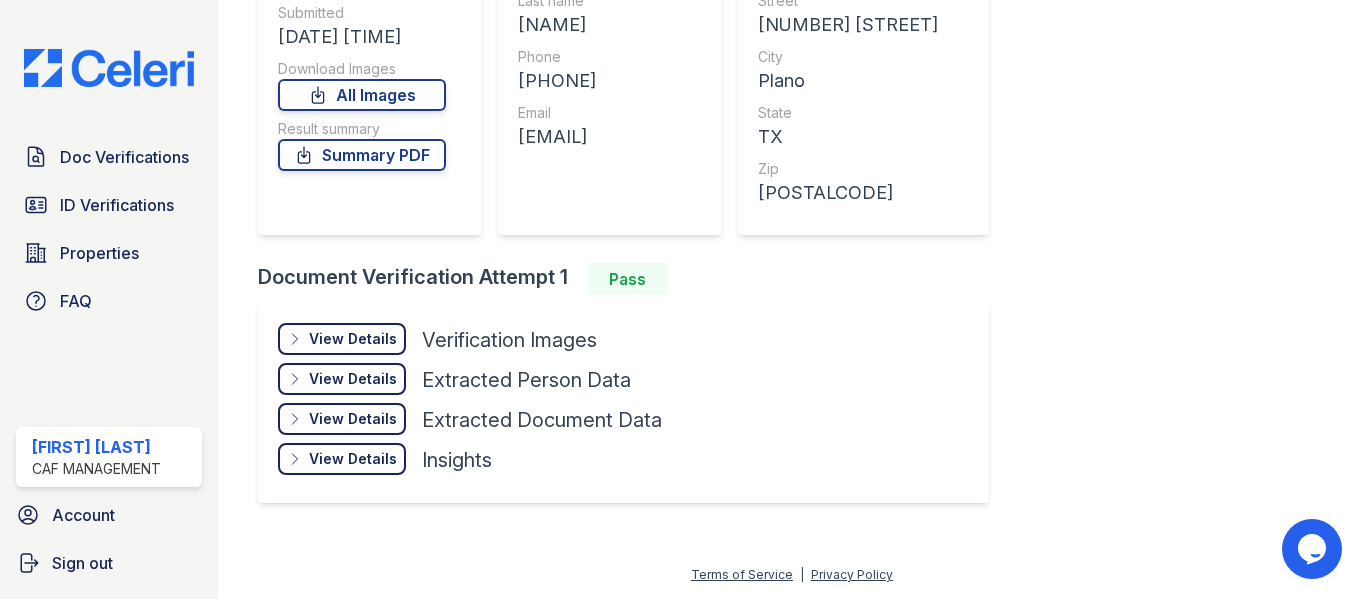 click on "View Details" at bounding box center [353, 339] 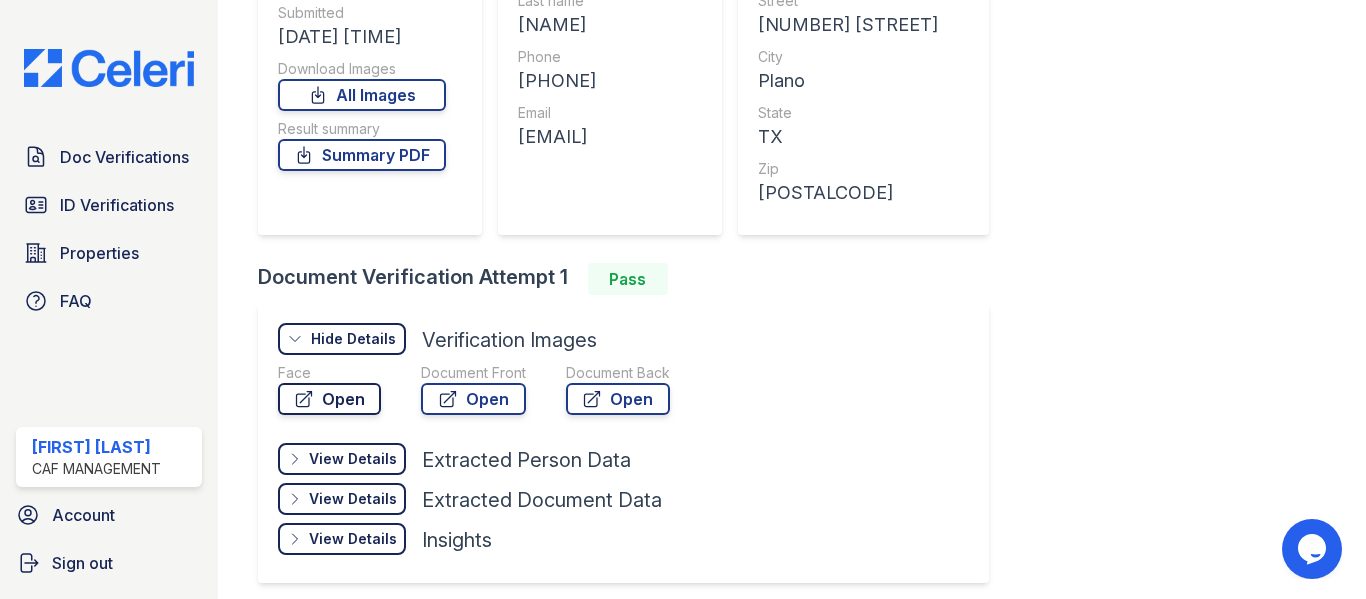 click on "Open" at bounding box center [329, 399] 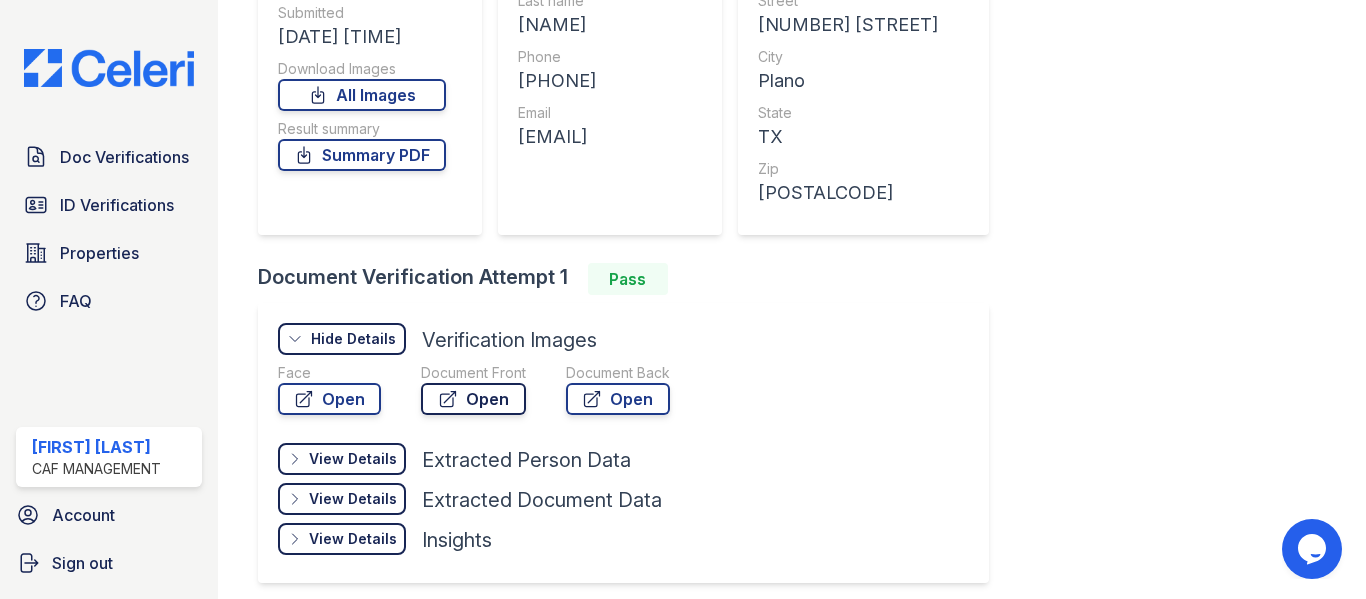 click on "Open" at bounding box center (473, 399) 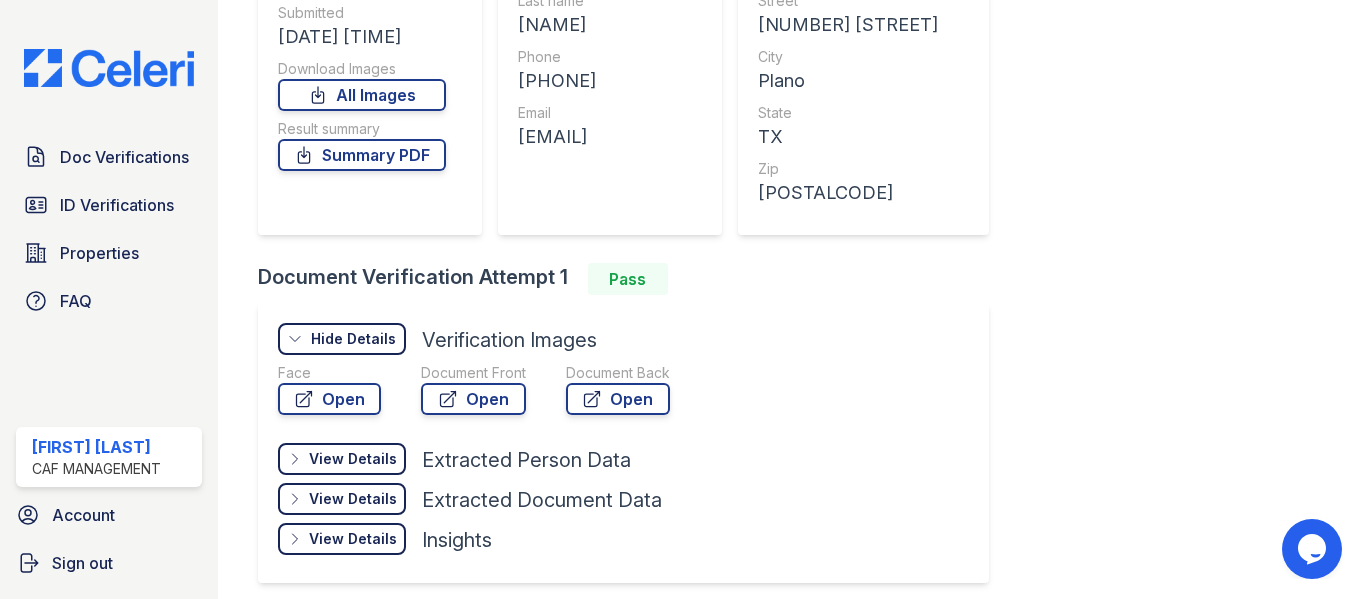 scroll, scrollTop: 349, scrollLeft: 0, axis: vertical 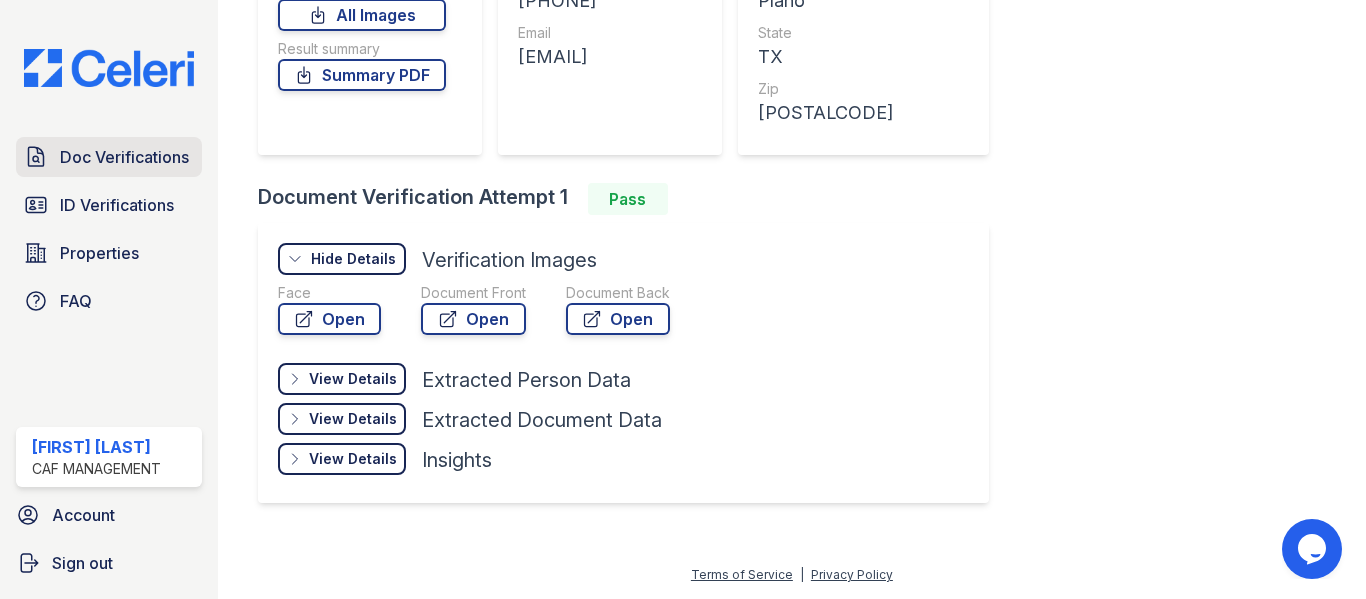 click on "Doc Verifications" at bounding box center [124, 157] 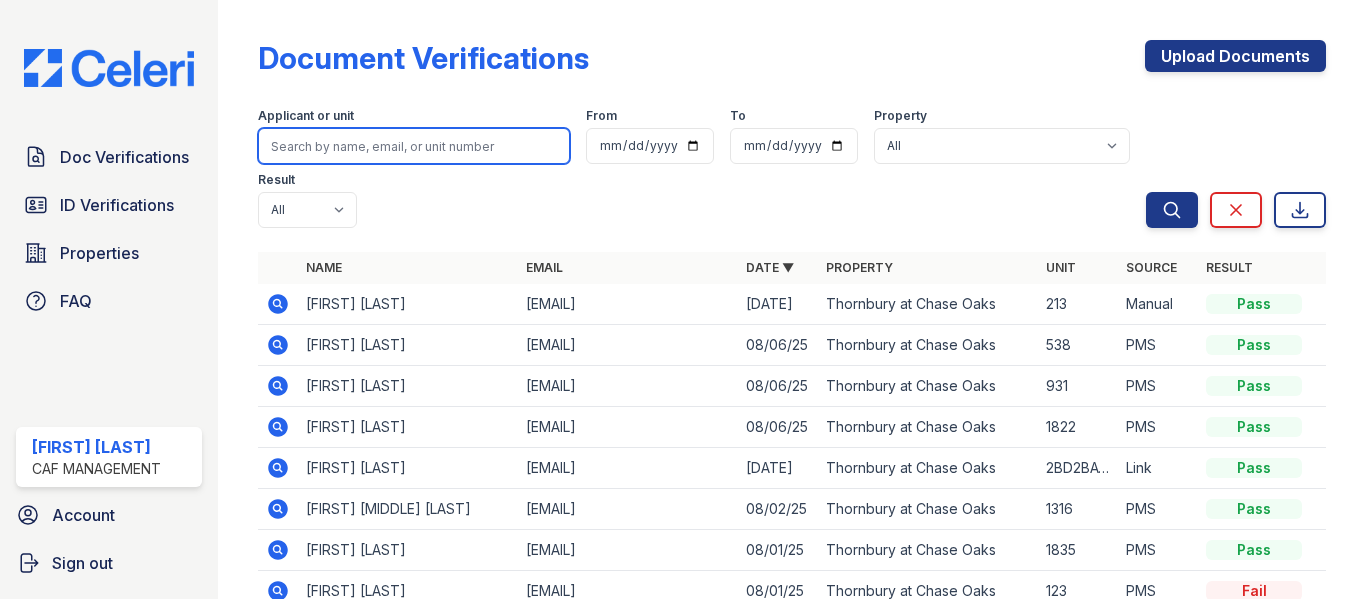 drag, startPoint x: 361, startPoint y: 140, endPoint x: 423, endPoint y: 70, distance: 93.50936 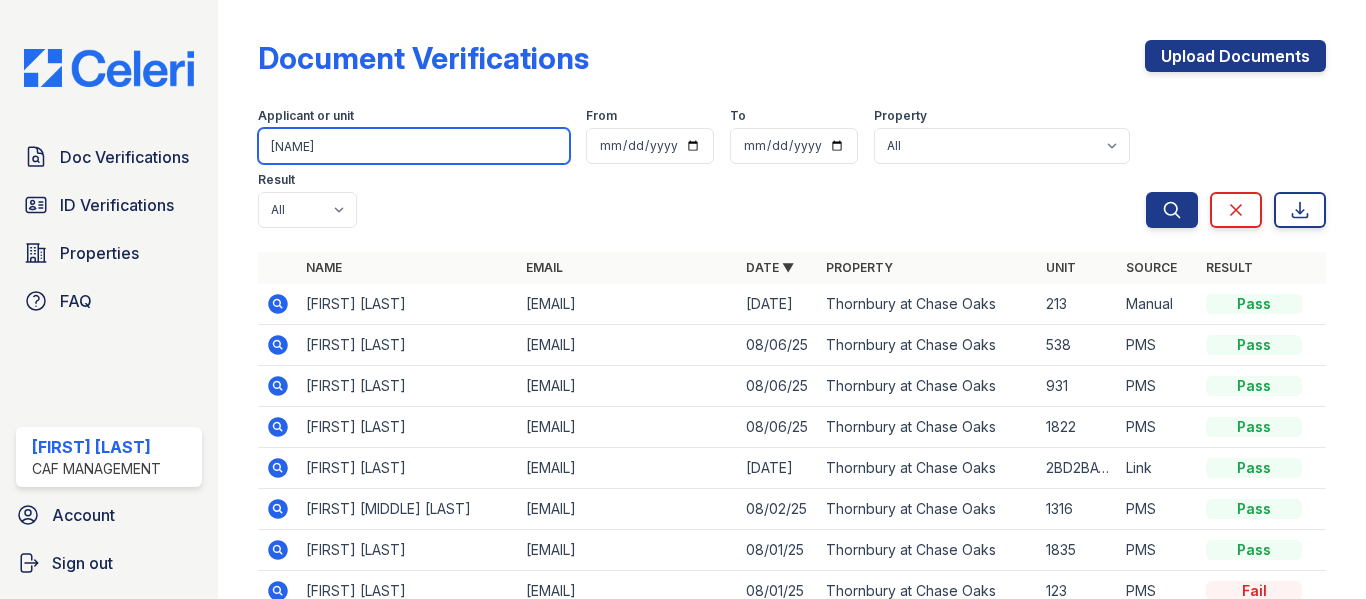 type on "ivy" 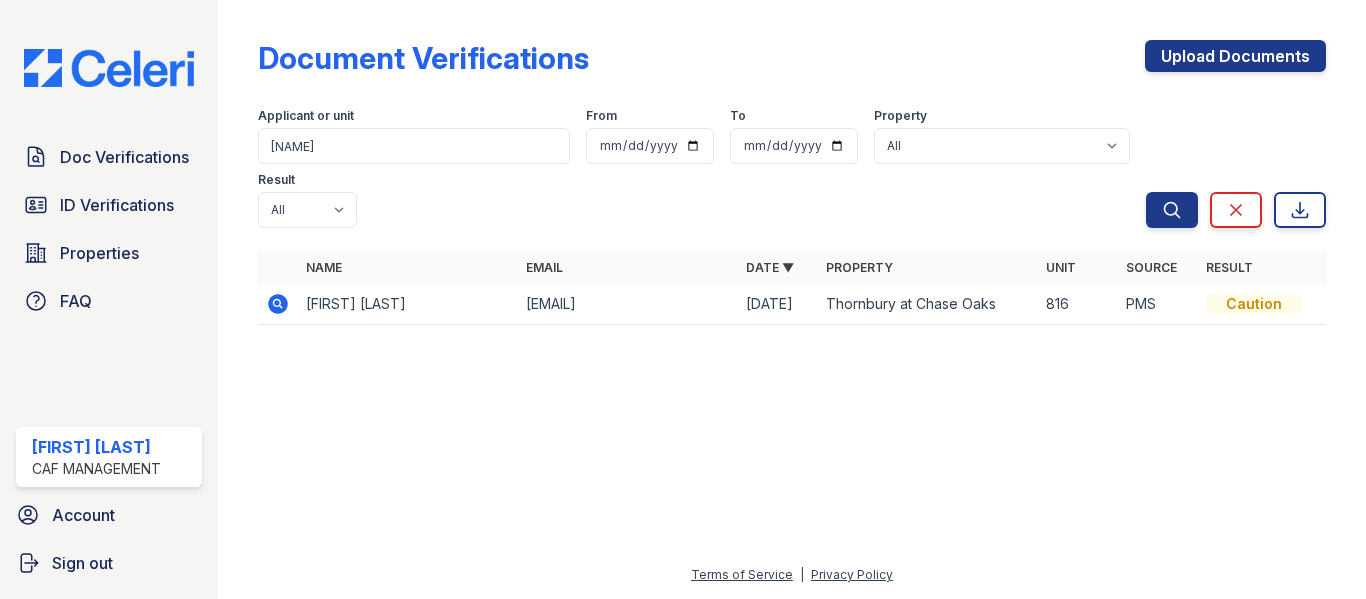 click at bounding box center (278, 304) 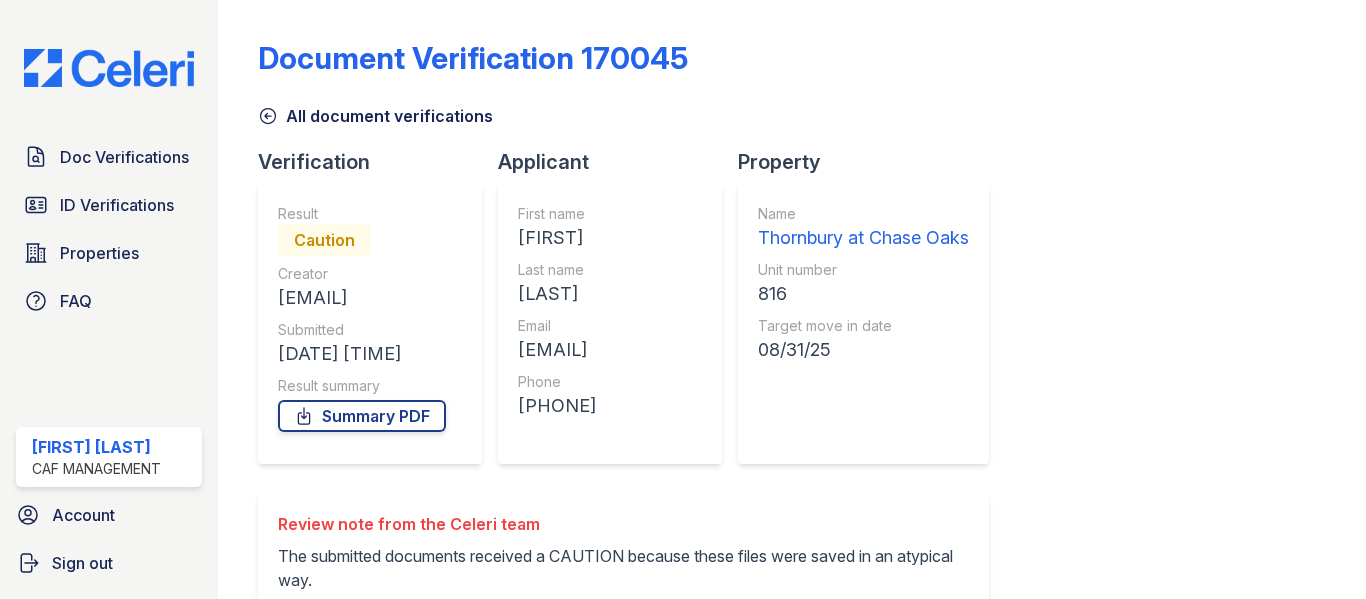 scroll, scrollTop: 0, scrollLeft: 0, axis: both 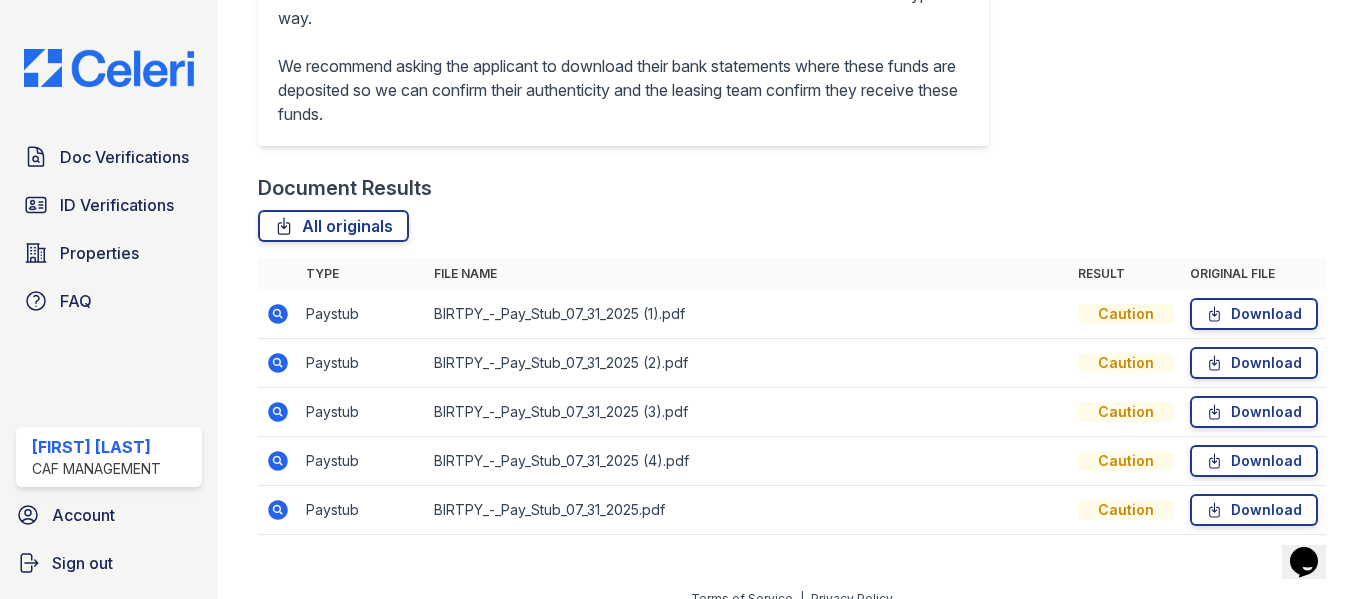 click 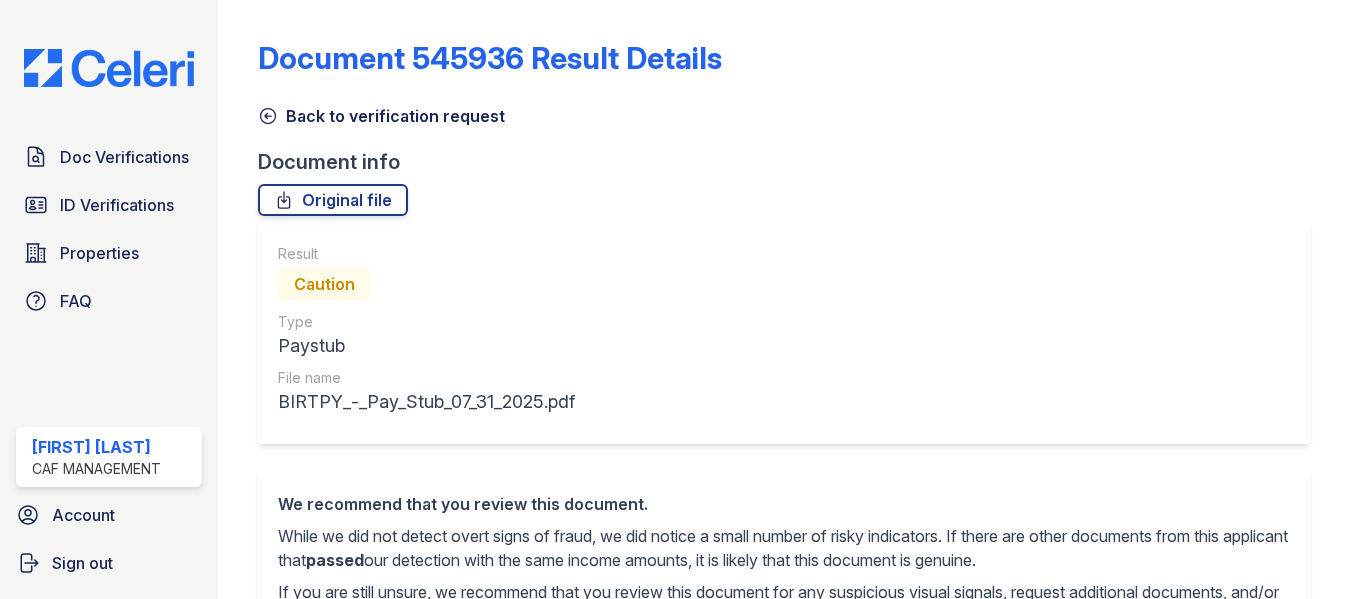 scroll, scrollTop: 0, scrollLeft: 0, axis: both 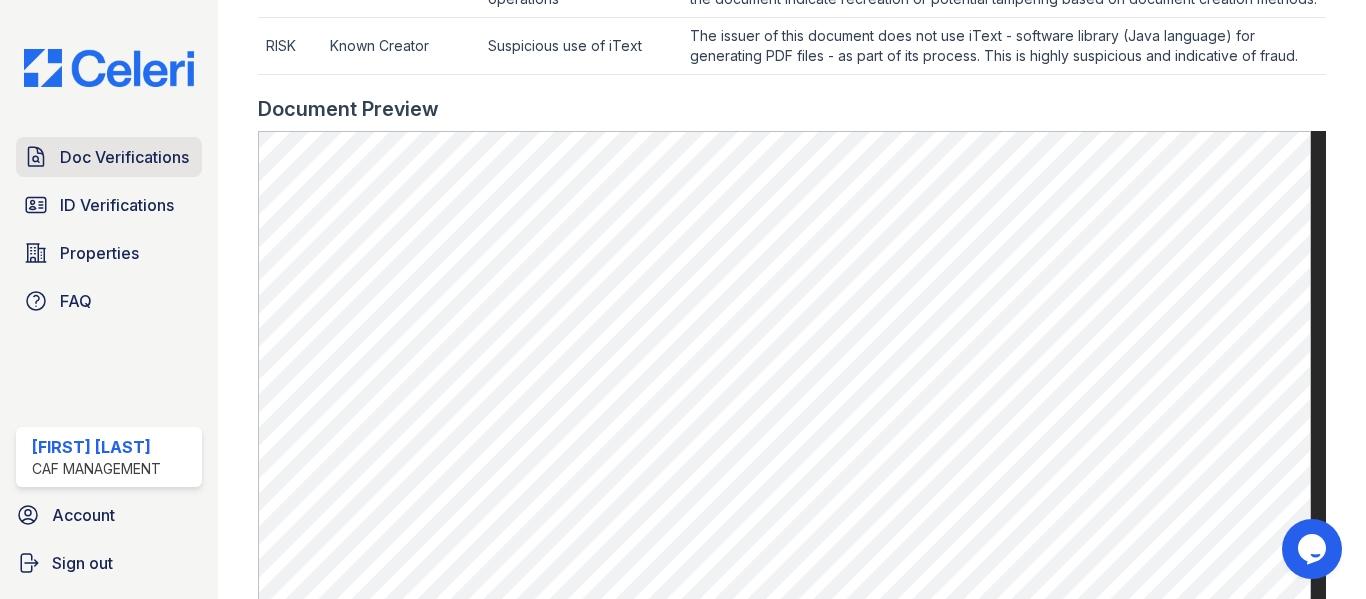 click on "Doc Verifications" at bounding box center [124, 157] 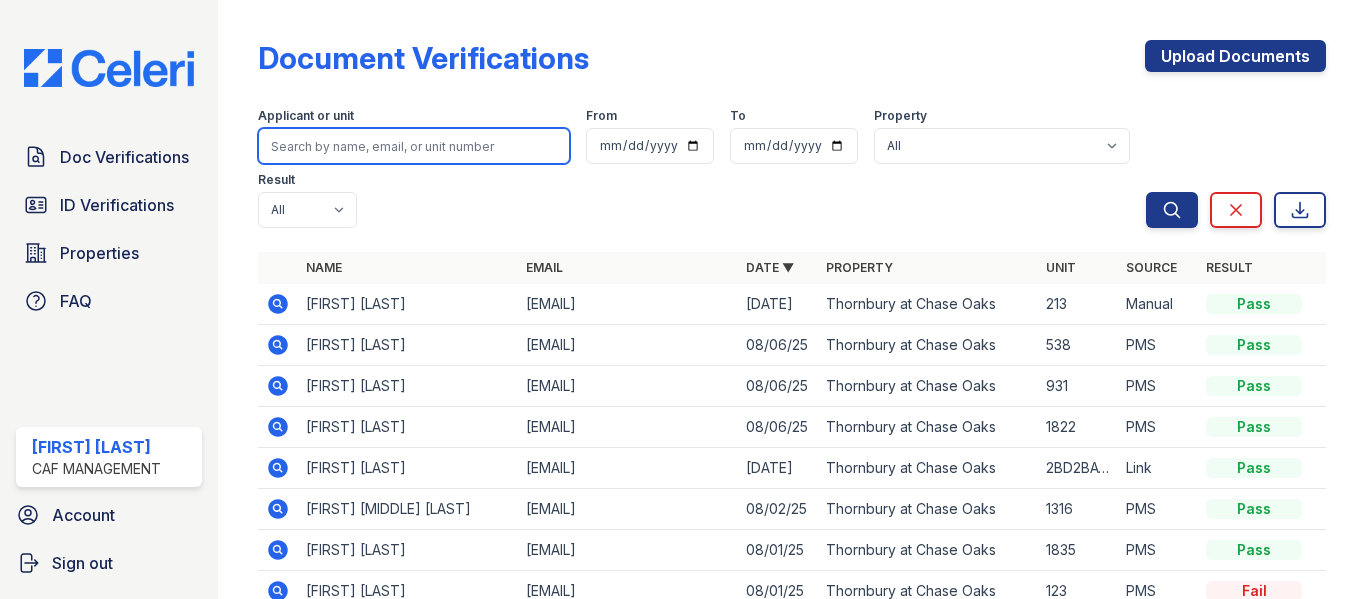 click at bounding box center [414, 146] 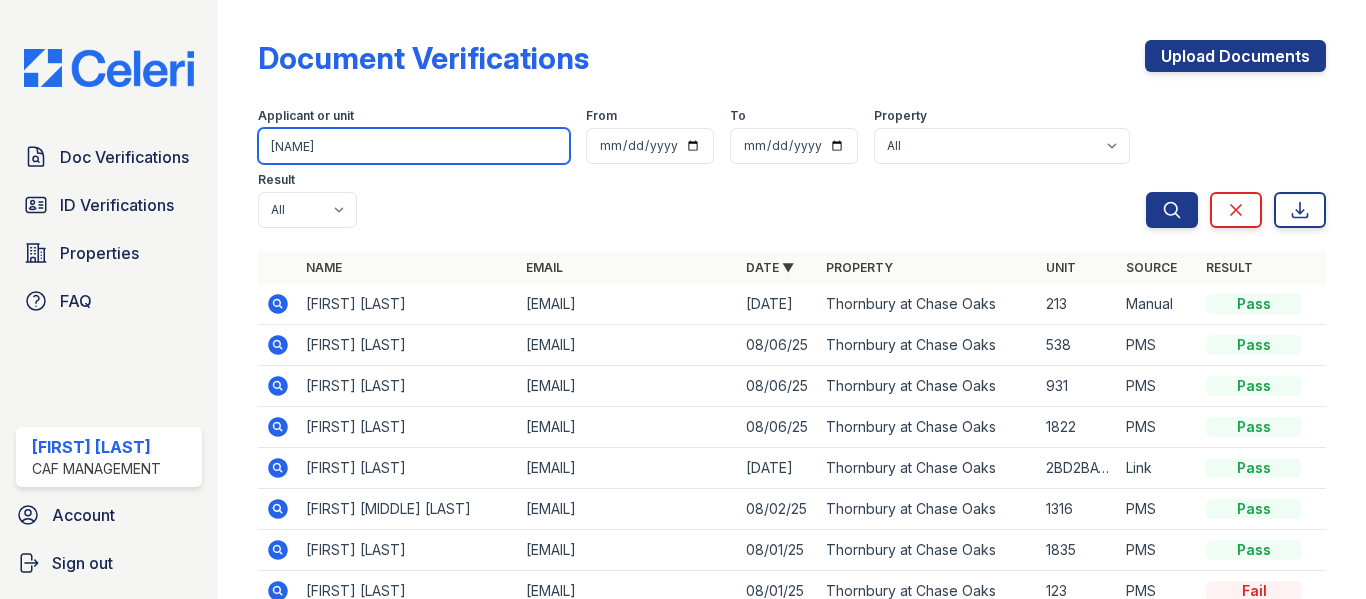 type on "anderson" 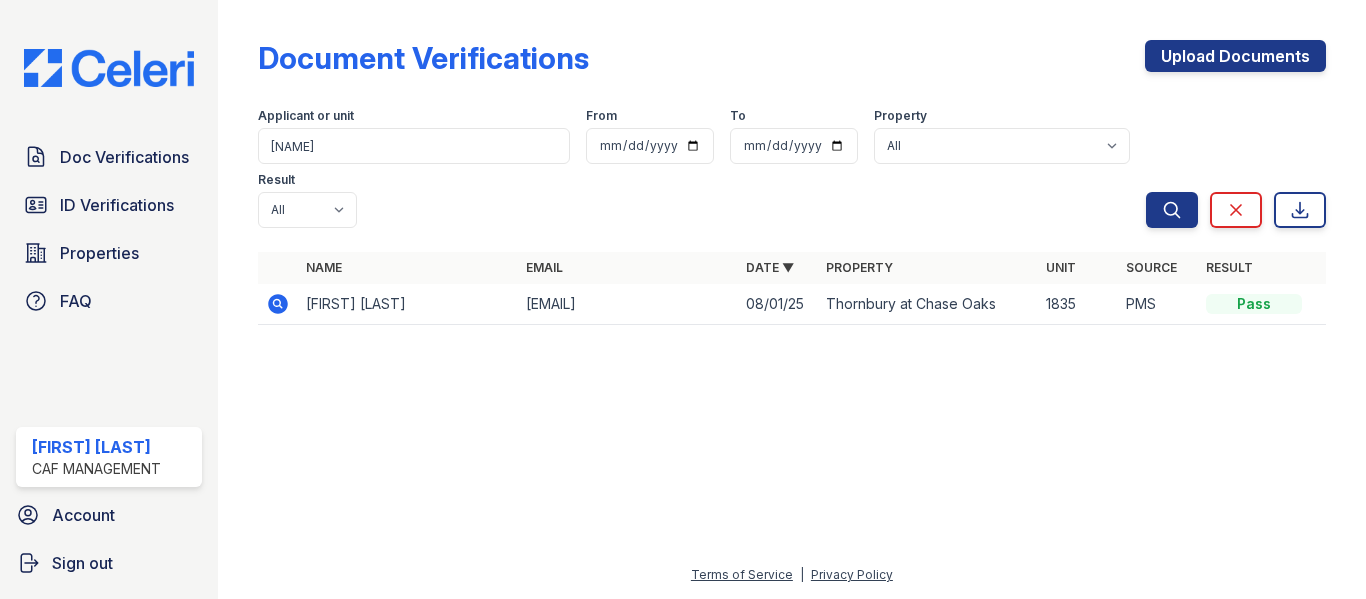 click at bounding box center [278, 304] 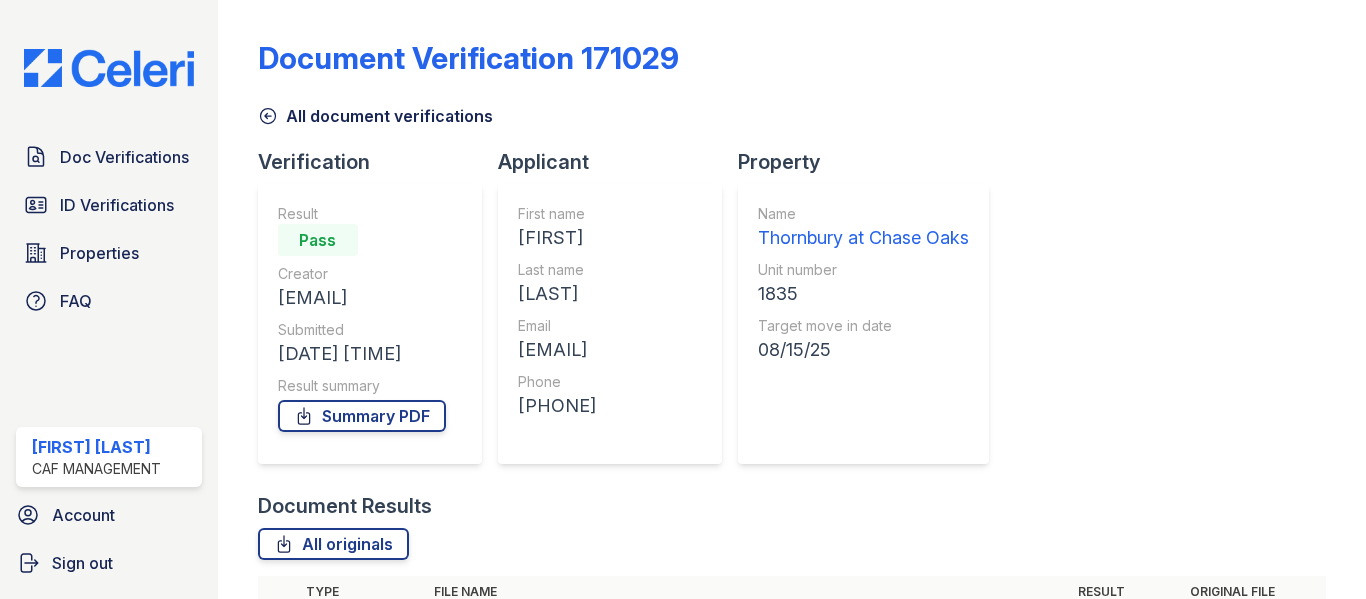 scroll, scrollTop: 0, scrollLeft: 0, axis: both 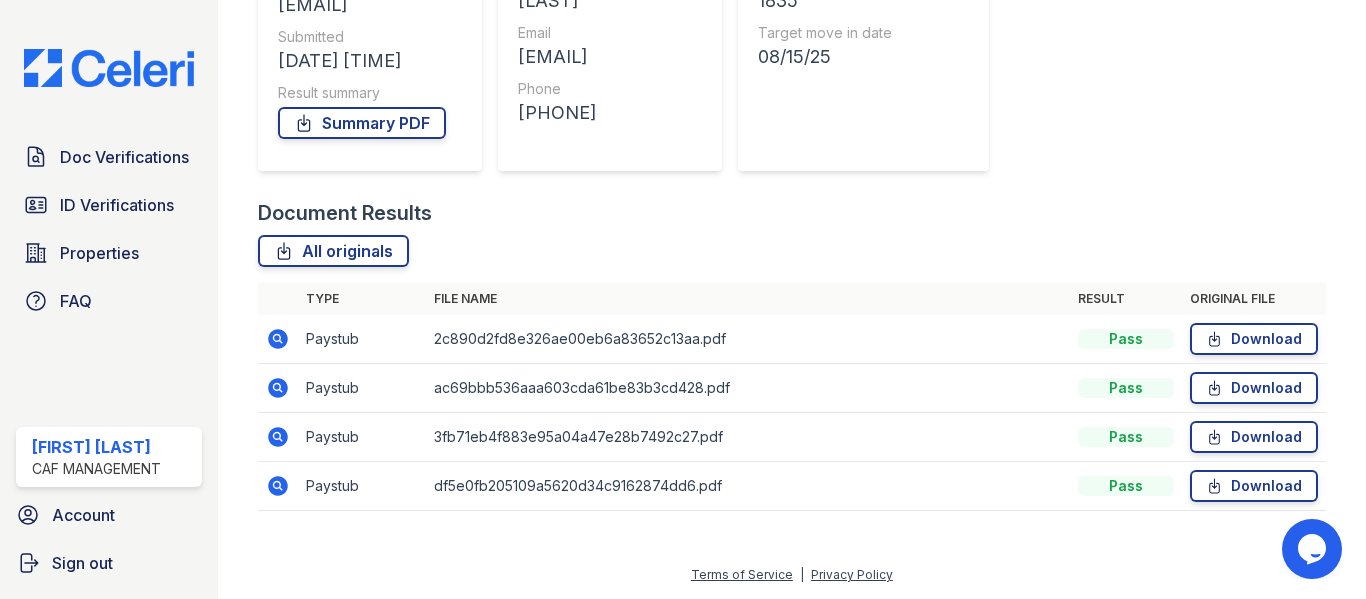 click 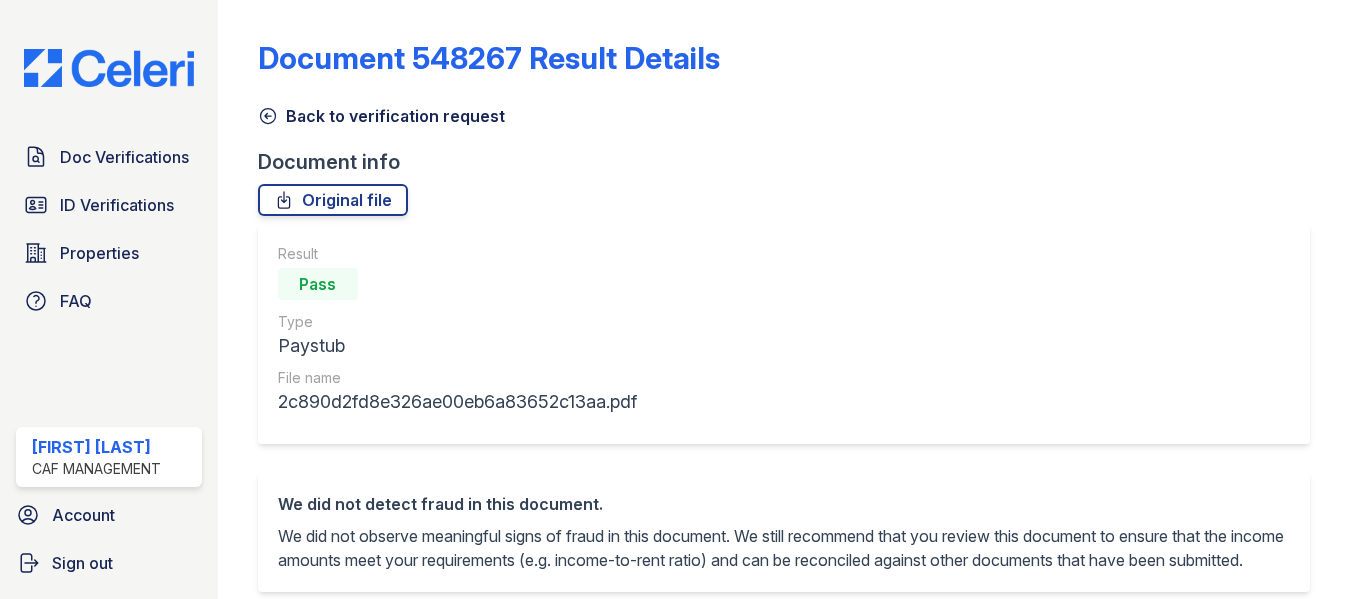 scroll, scrollTop: 0, scrollLeft: 0, axis: both 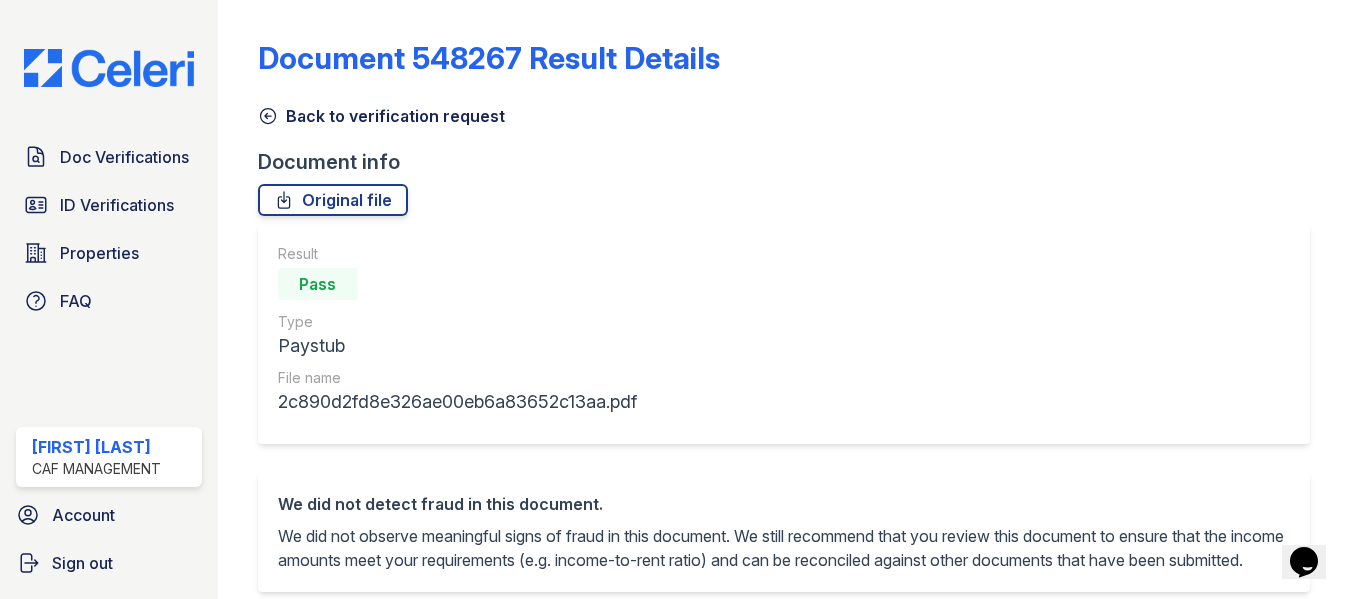 click on "Back to verification request" at bounding box center (381, 116) 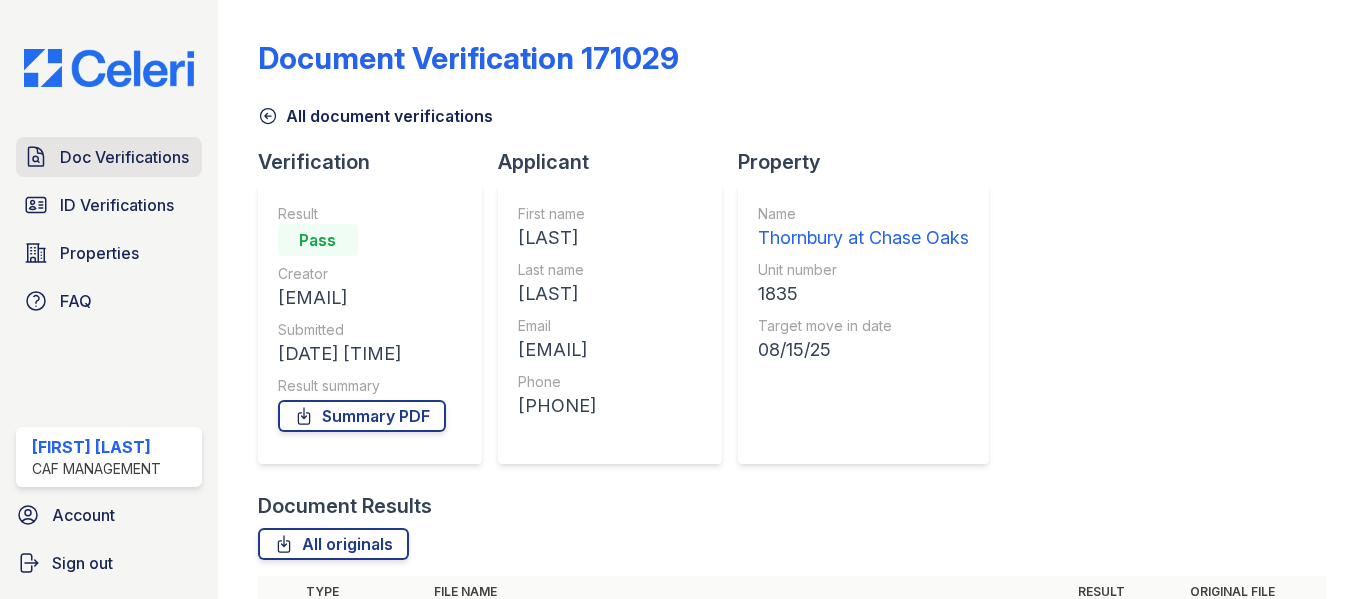 click on "Doc Verifications" at bounding box center [124, 157] 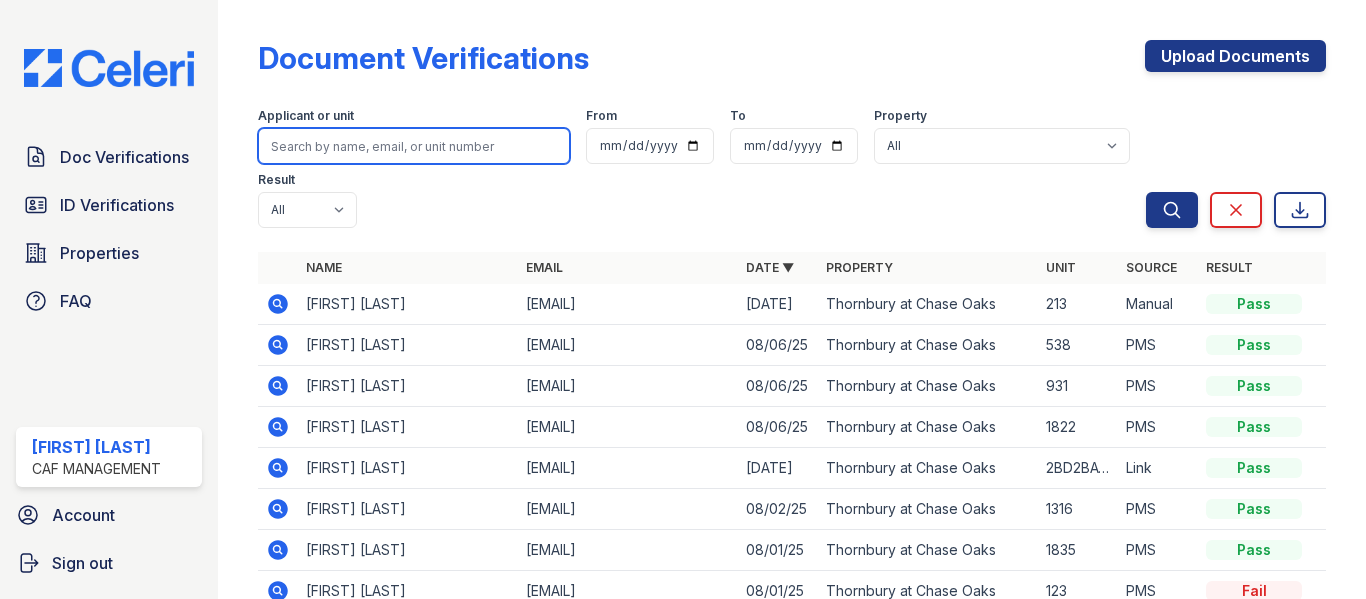 click at bounding box center (414, 146) 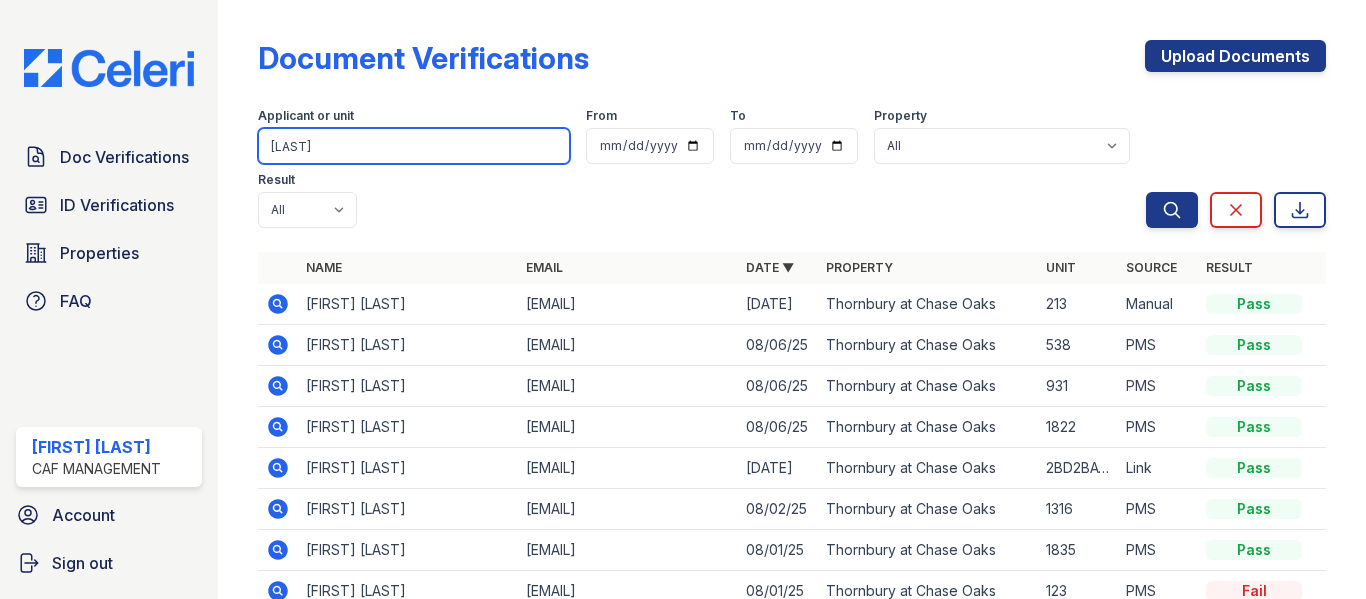 type on "comb" 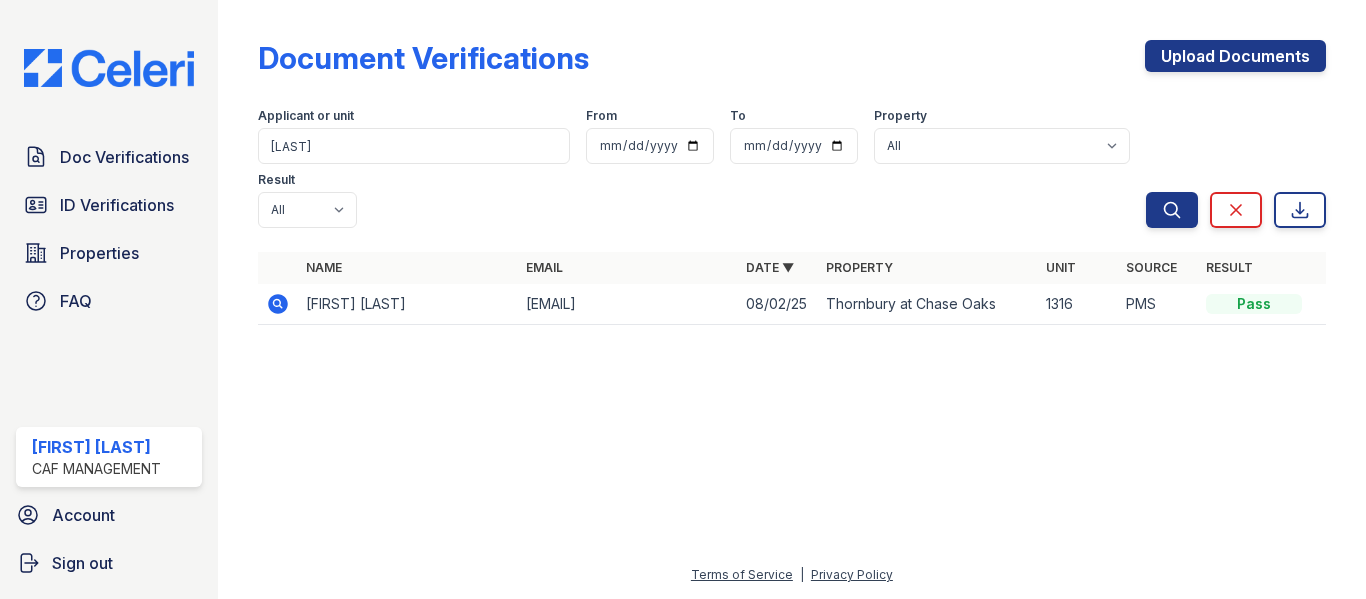 click 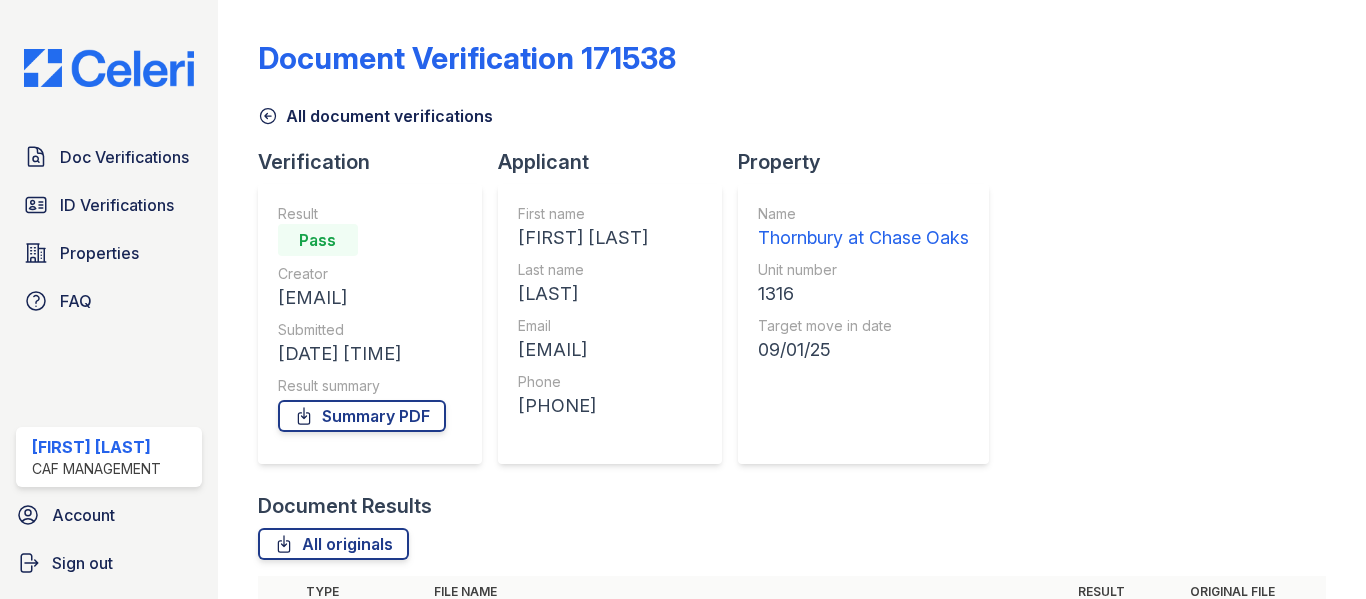 scroll, scrollTop: 0, scrollLeft: 0, axis: both 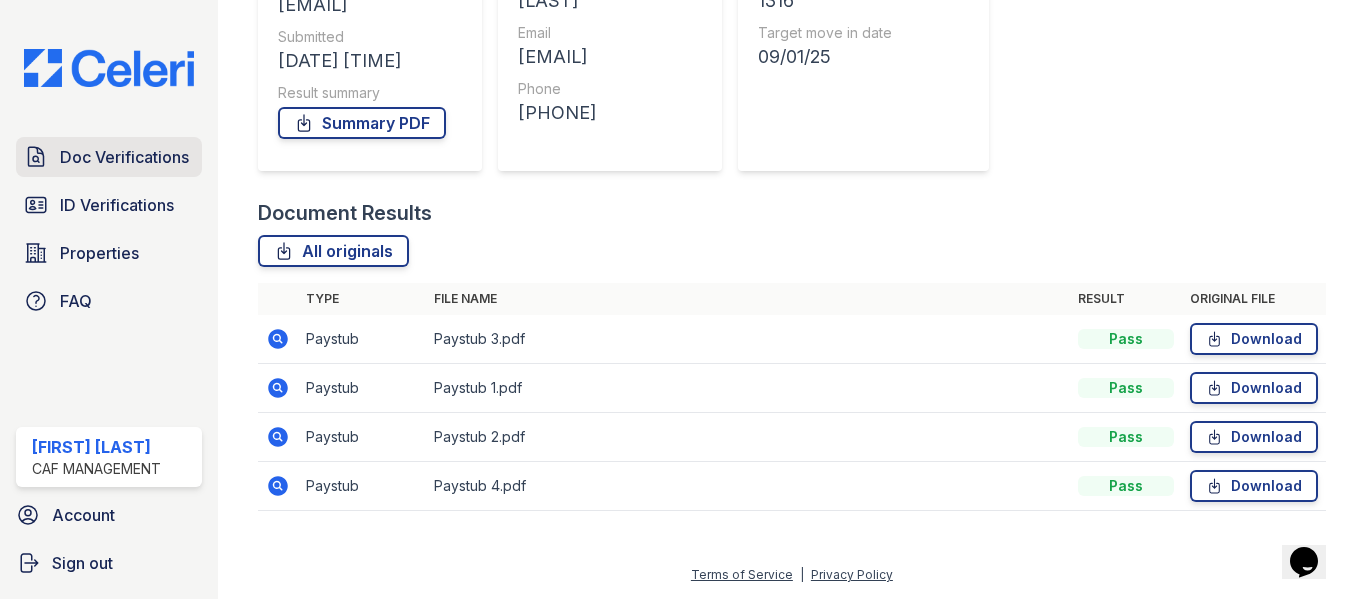 click on "Doc Verifications" at bounding box center [109, 157] 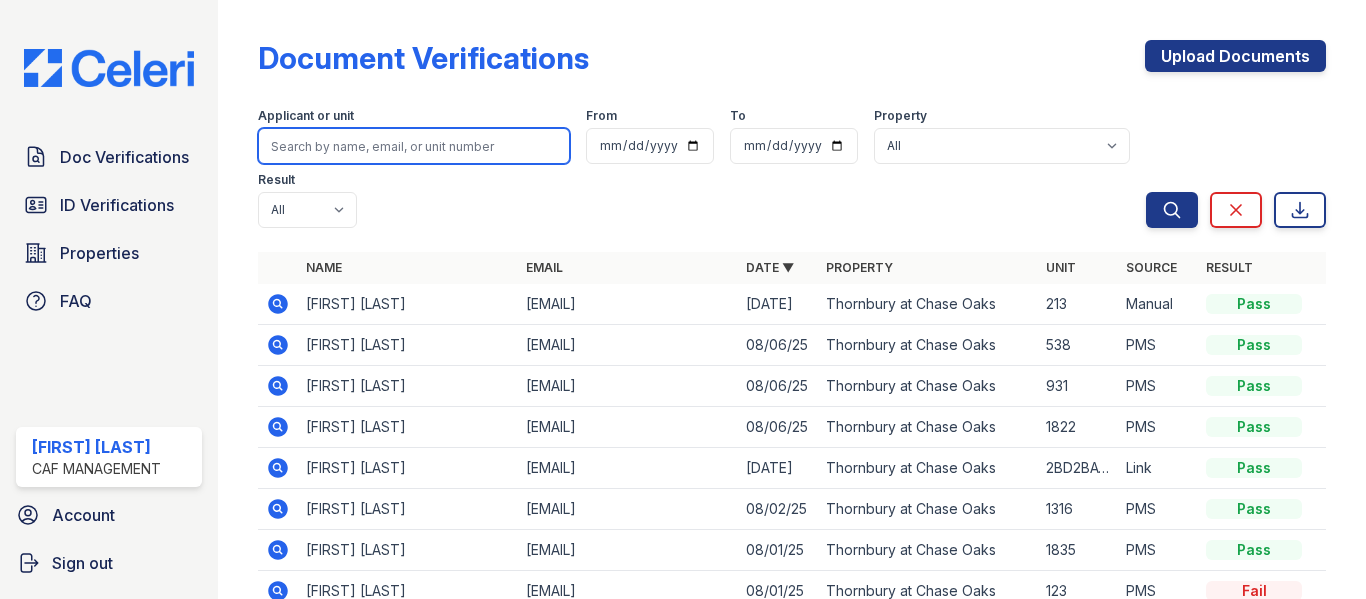 click at bounding box center (414, 146) 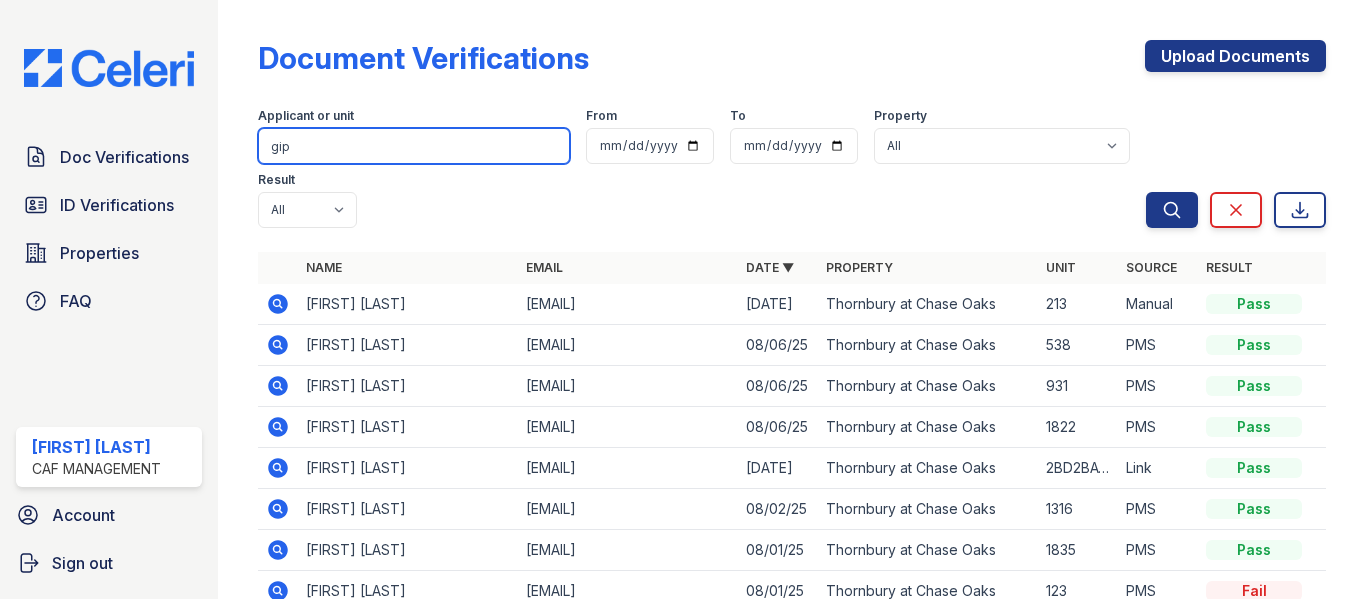 type on "gip" 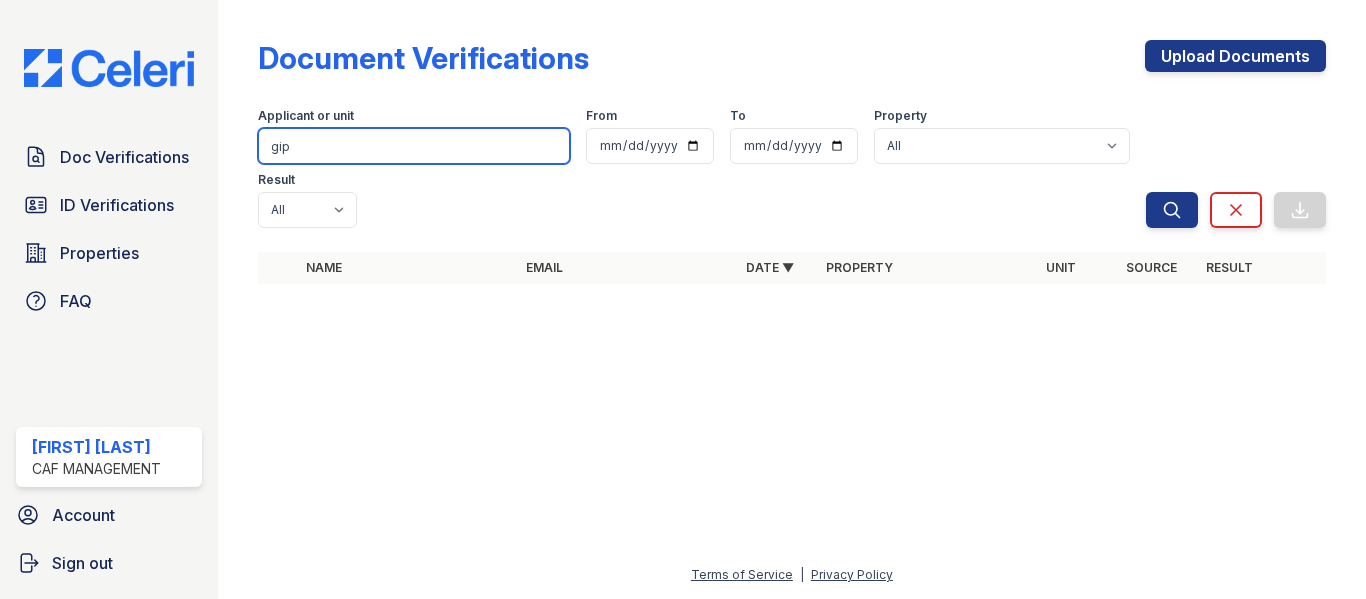 click on "gip" at bounding box center [414, 146] 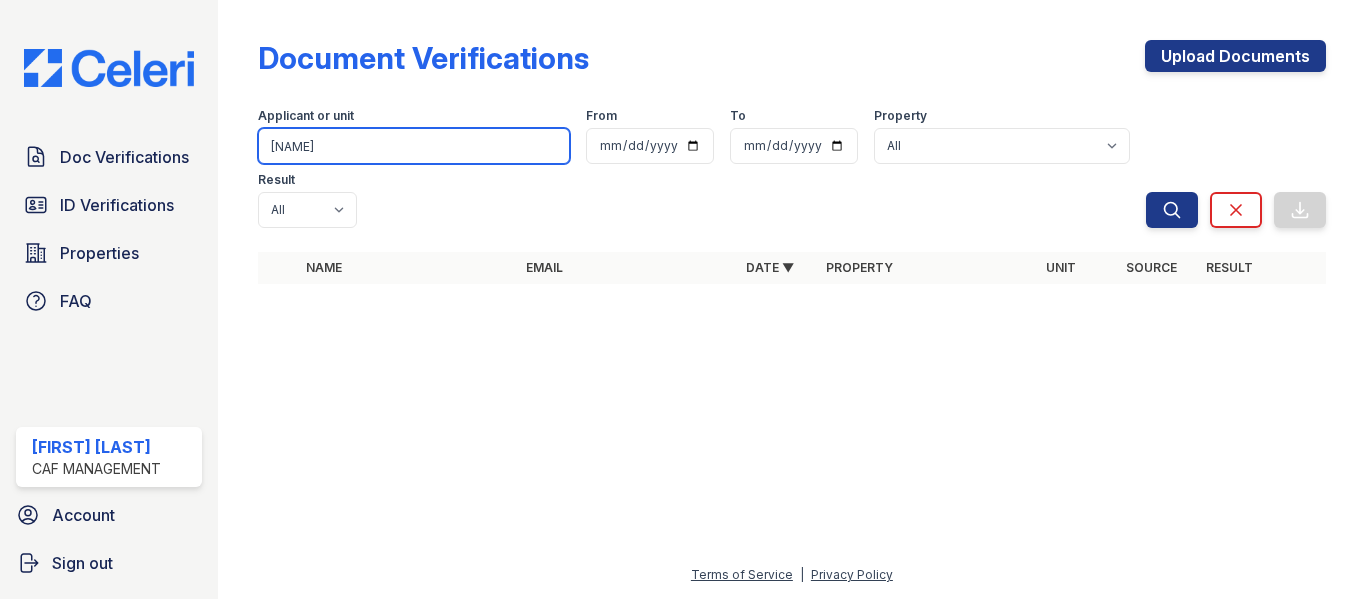 type on "[NAME]" 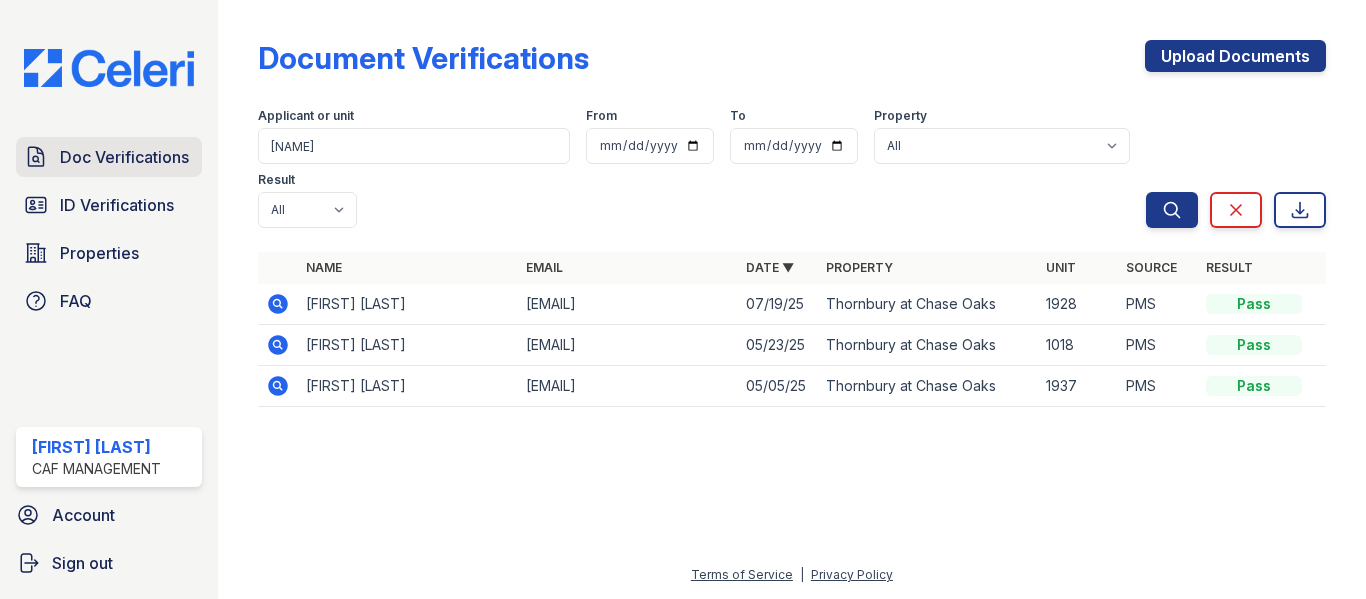 click on "Doc Verifications" at bounding box center (124, 157) 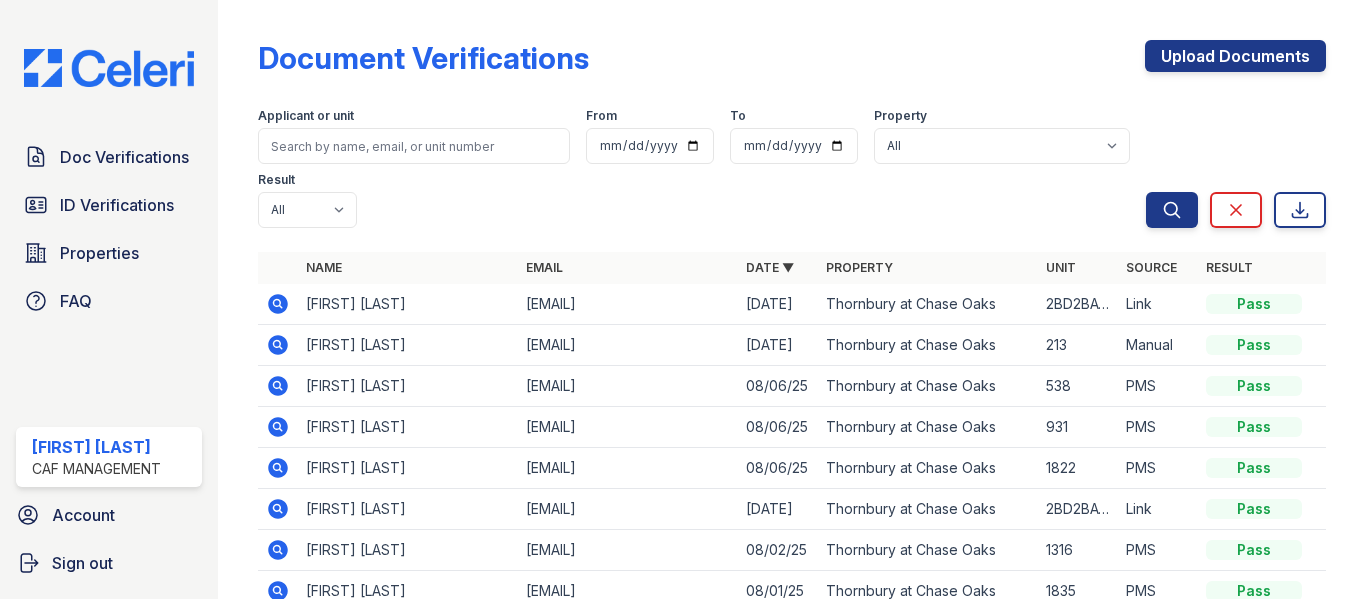 click 